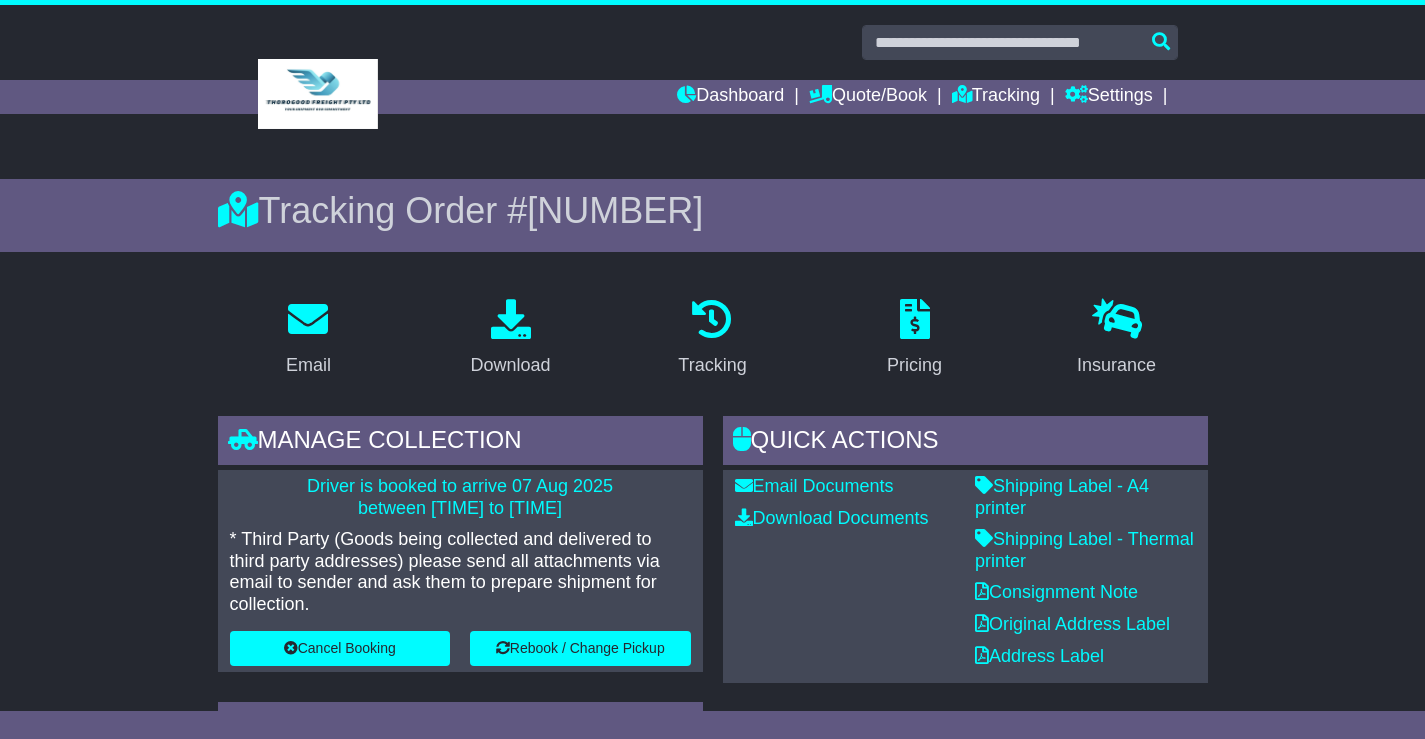 scroll, scrollTop: 0, scrollLeft: 0, axis: both 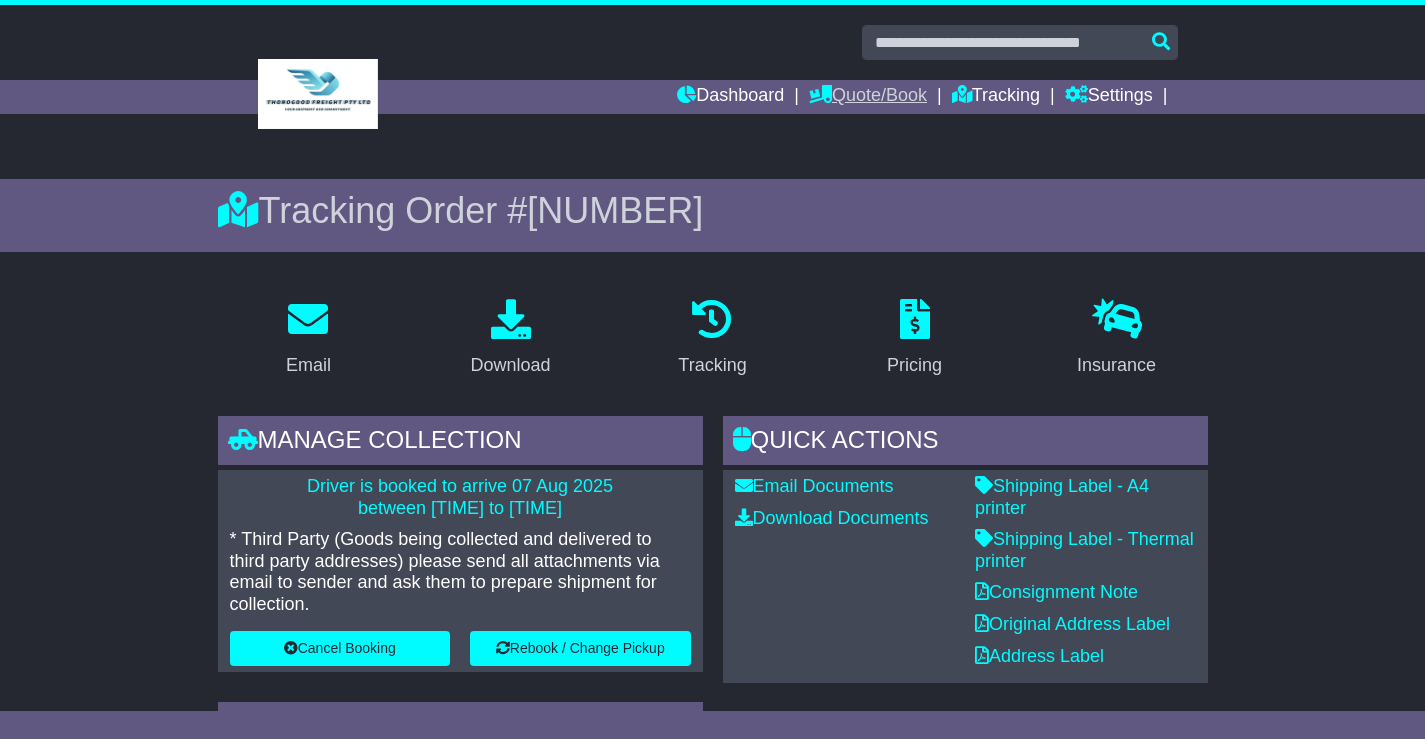 click on "Quote/Book" at bounding box center (868, 97) 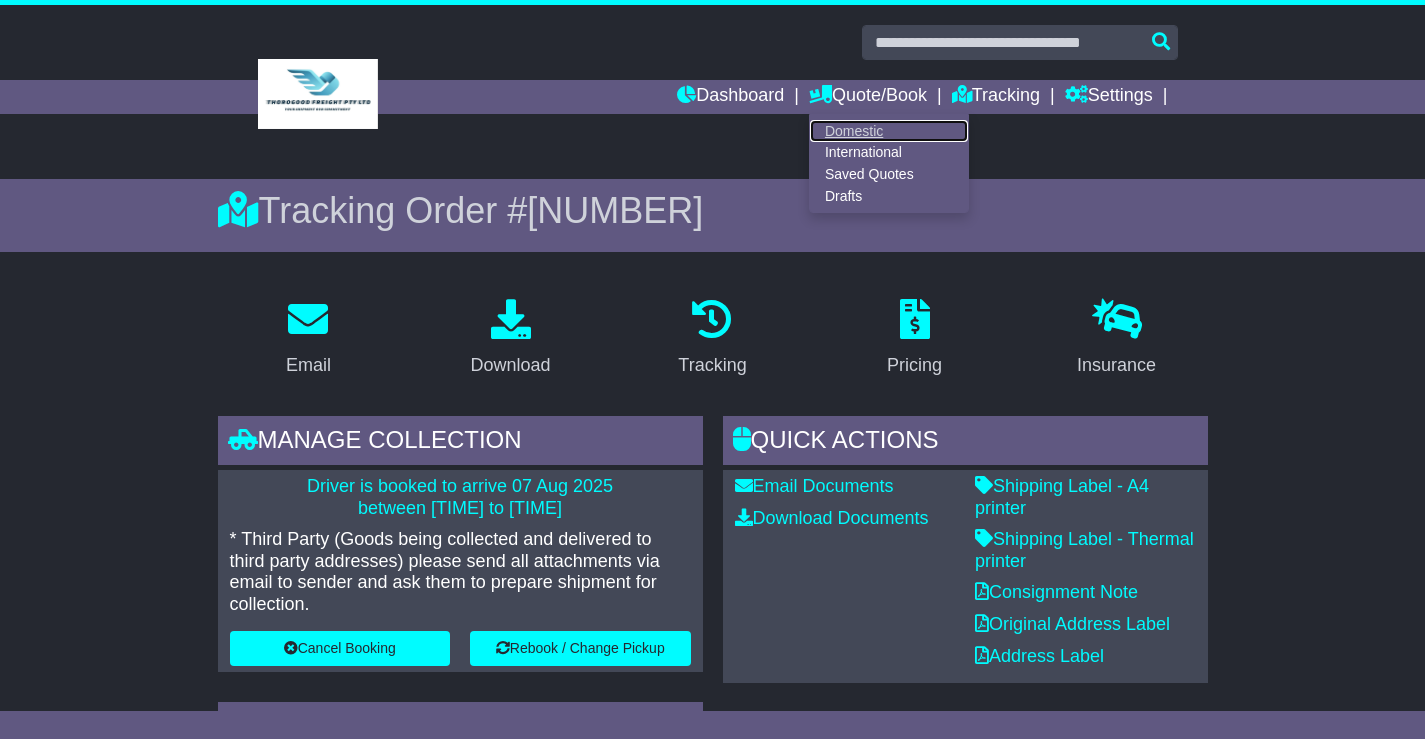 click on "Domestic" at bounding box center [889, 131] 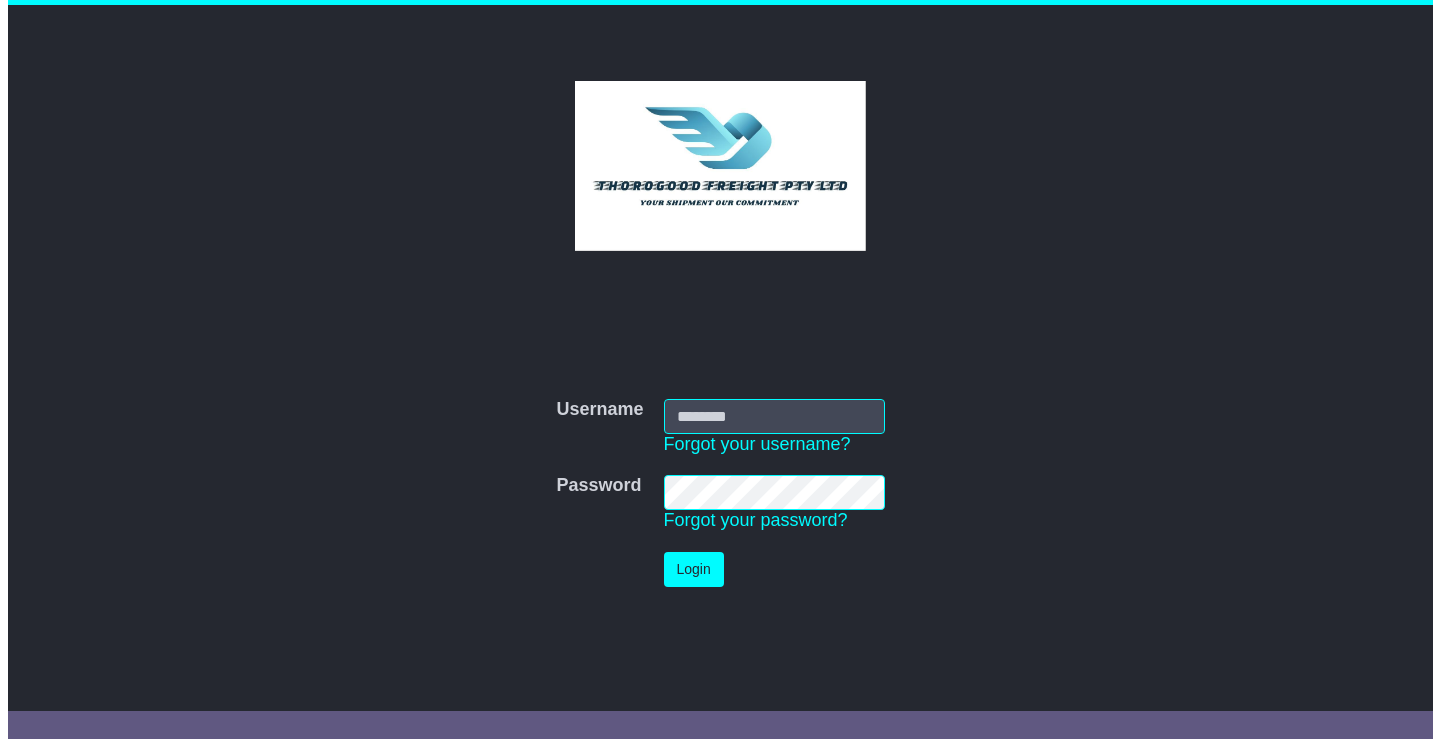 scroll, scrollTop: 0, scrollLeft: 0, axis: both 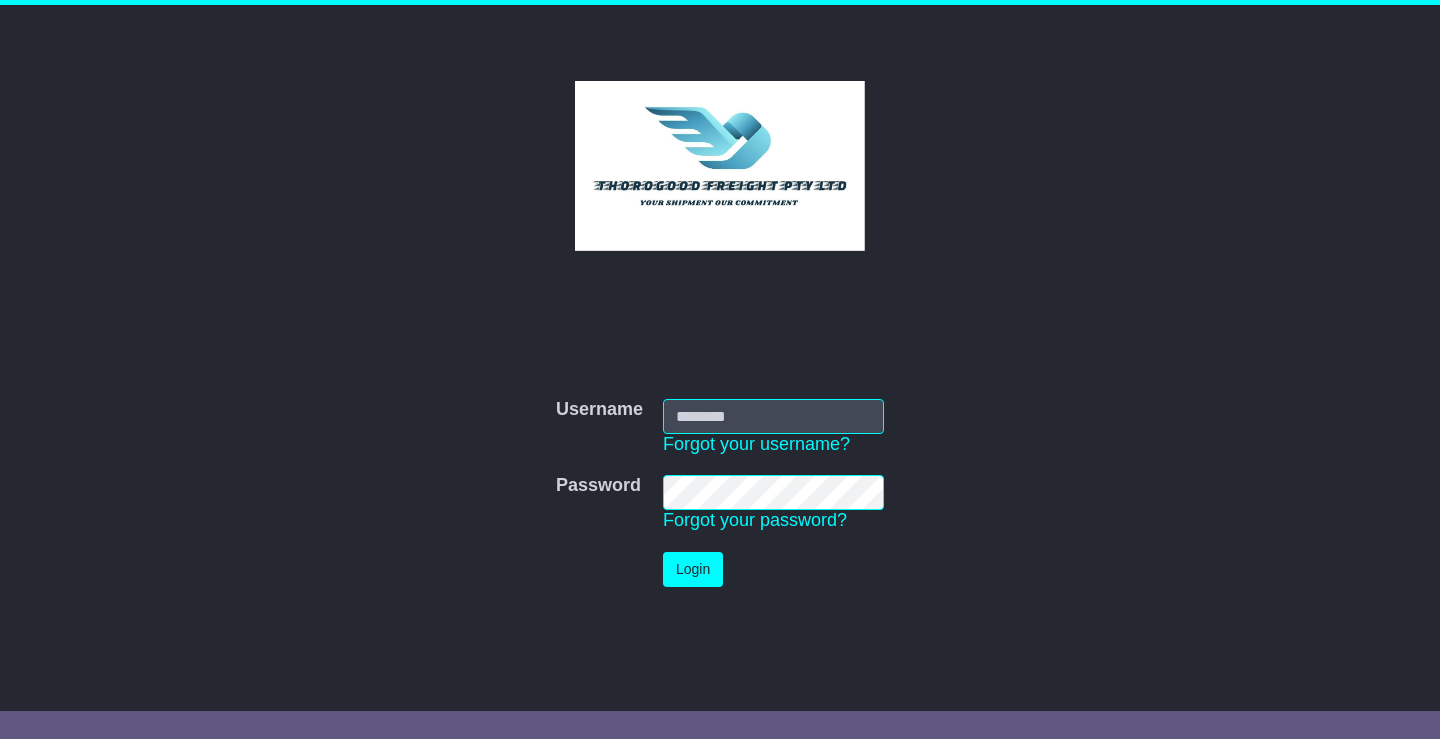 click on "Username" at bounding box center [773, 416] 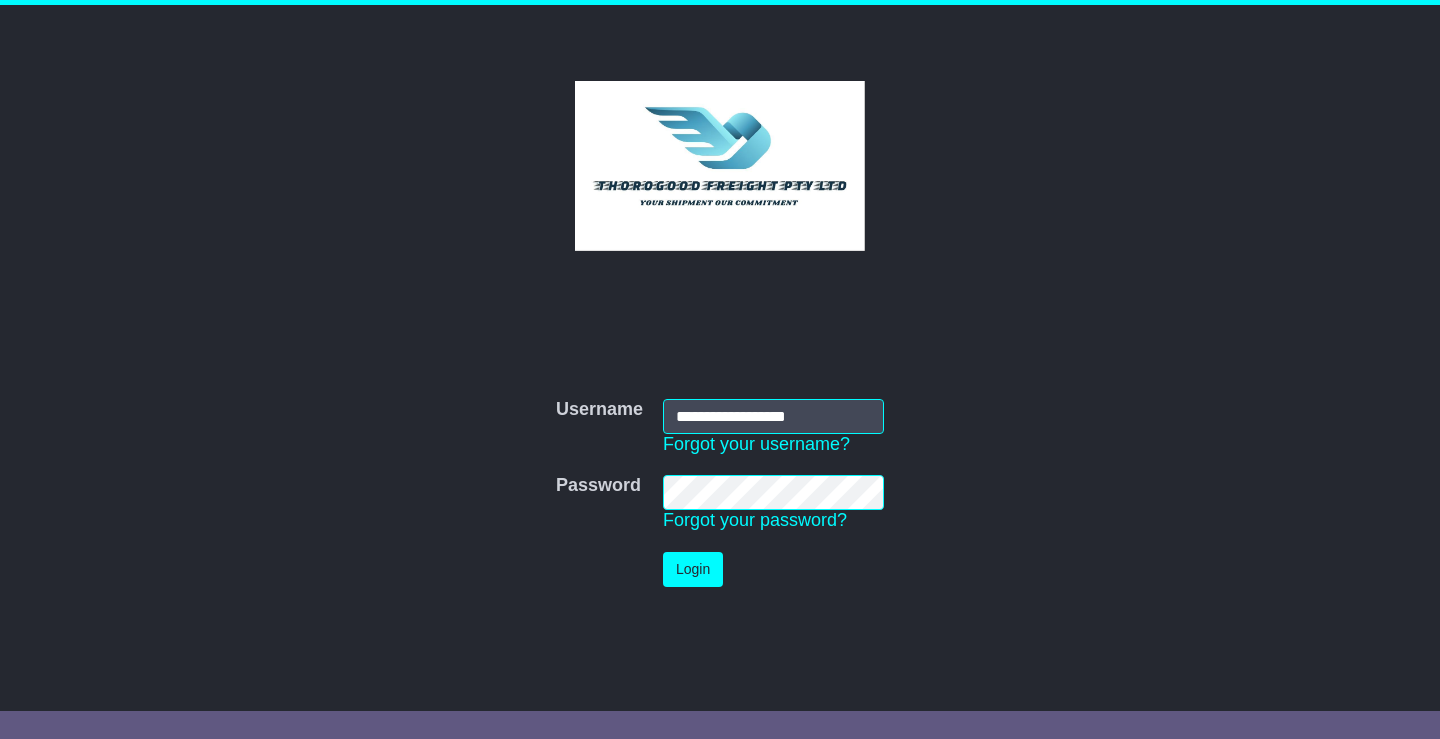 click on "Login" at bounding box center [693, 569] 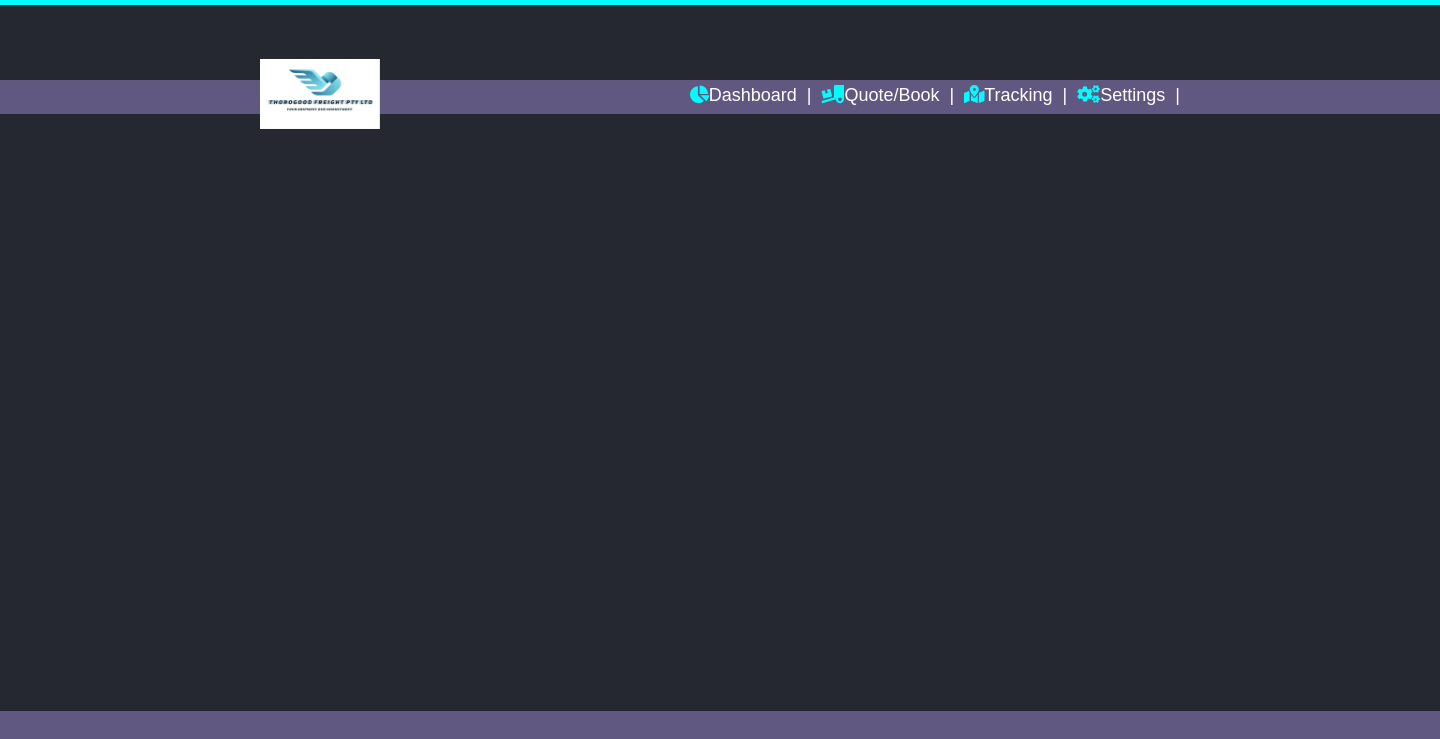scroll, scrollTop: 0, scrollLeft: 0, axis: both 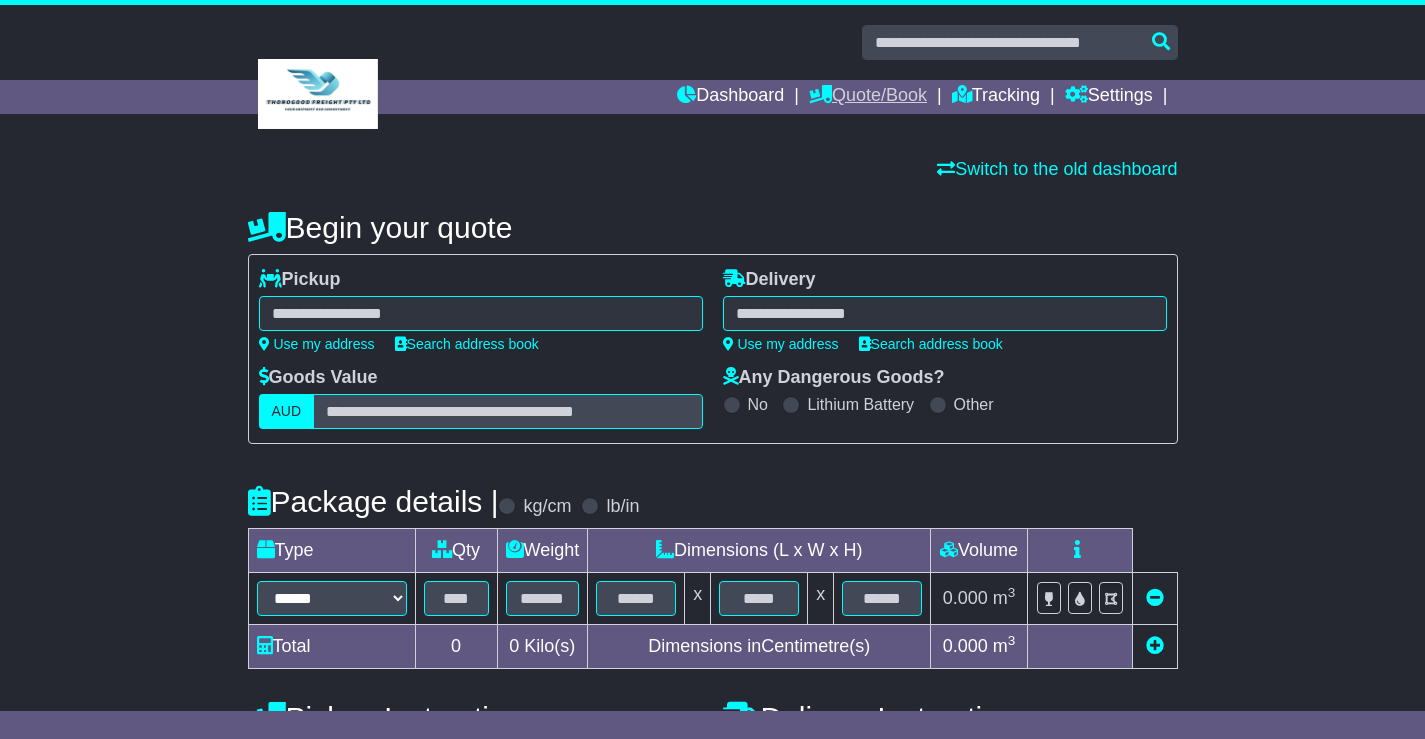 click at bounding box center (820, 94) 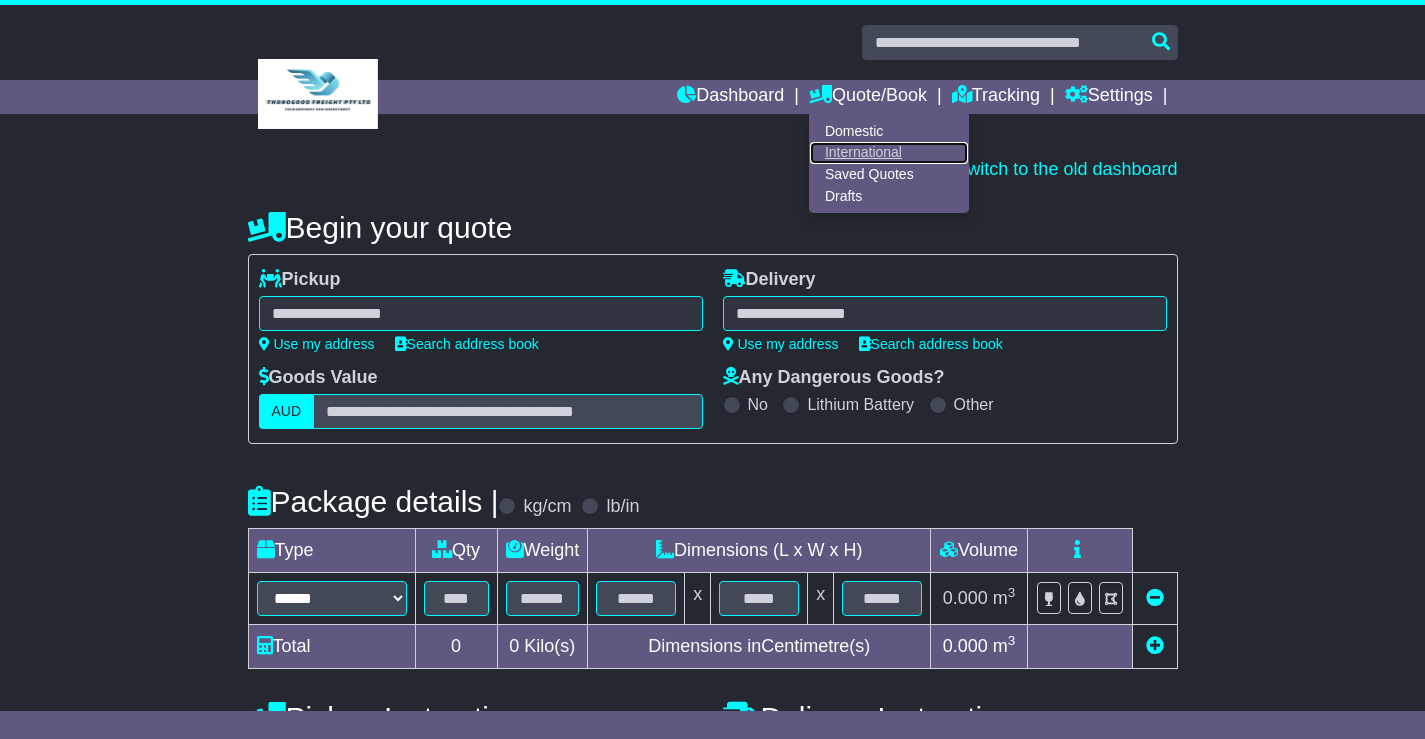 click on "International" at bounding box center [889, 153] 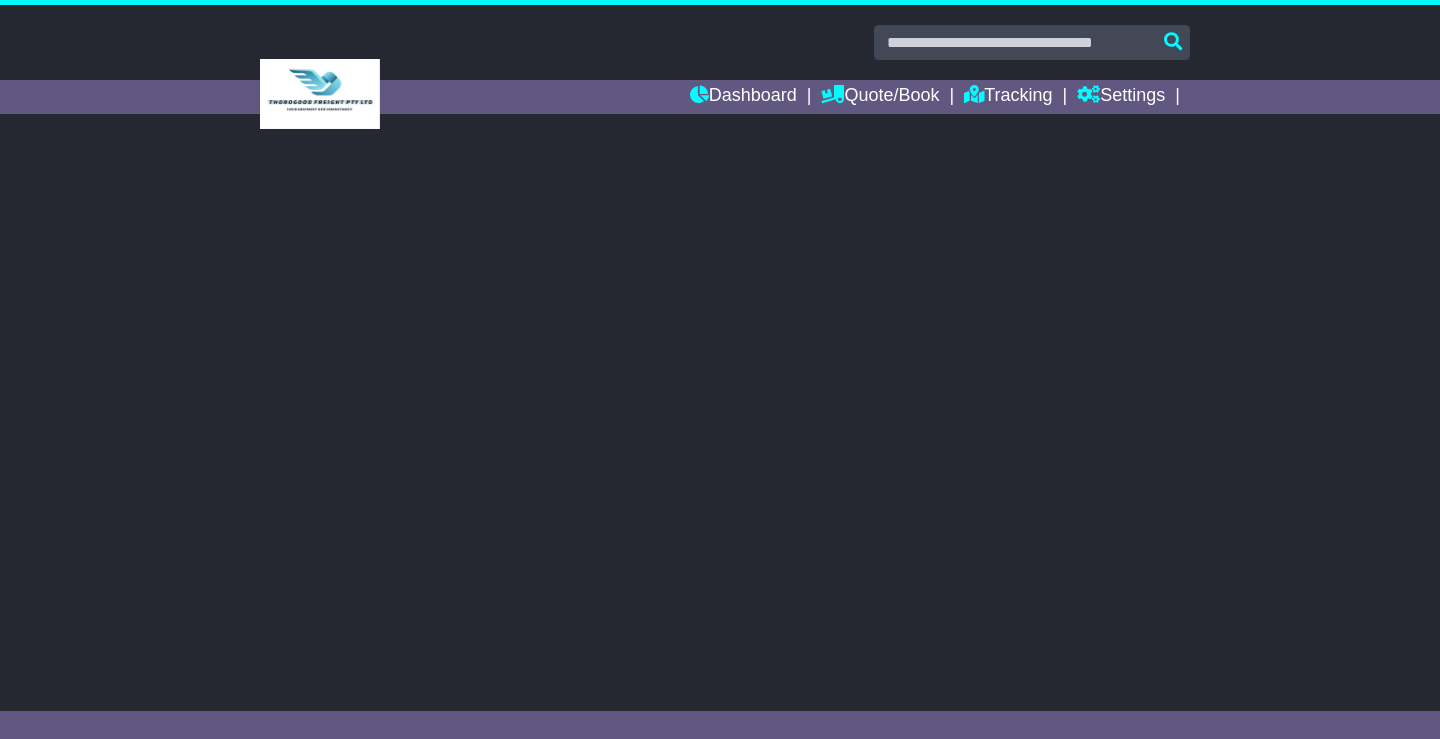 scroll, scrollTop: 0, scrollLeft: 0, axis: both 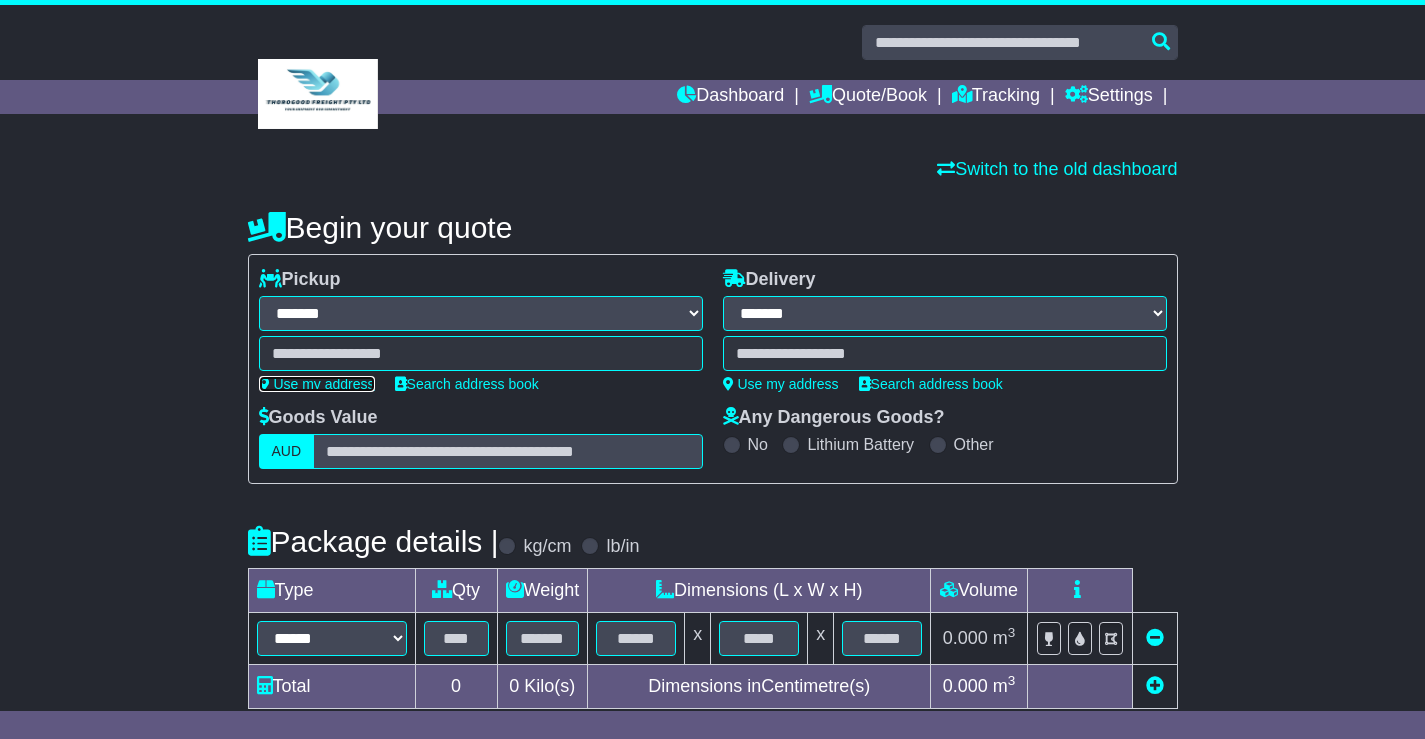 click on "Use my address" at bounding box center (317, 384) 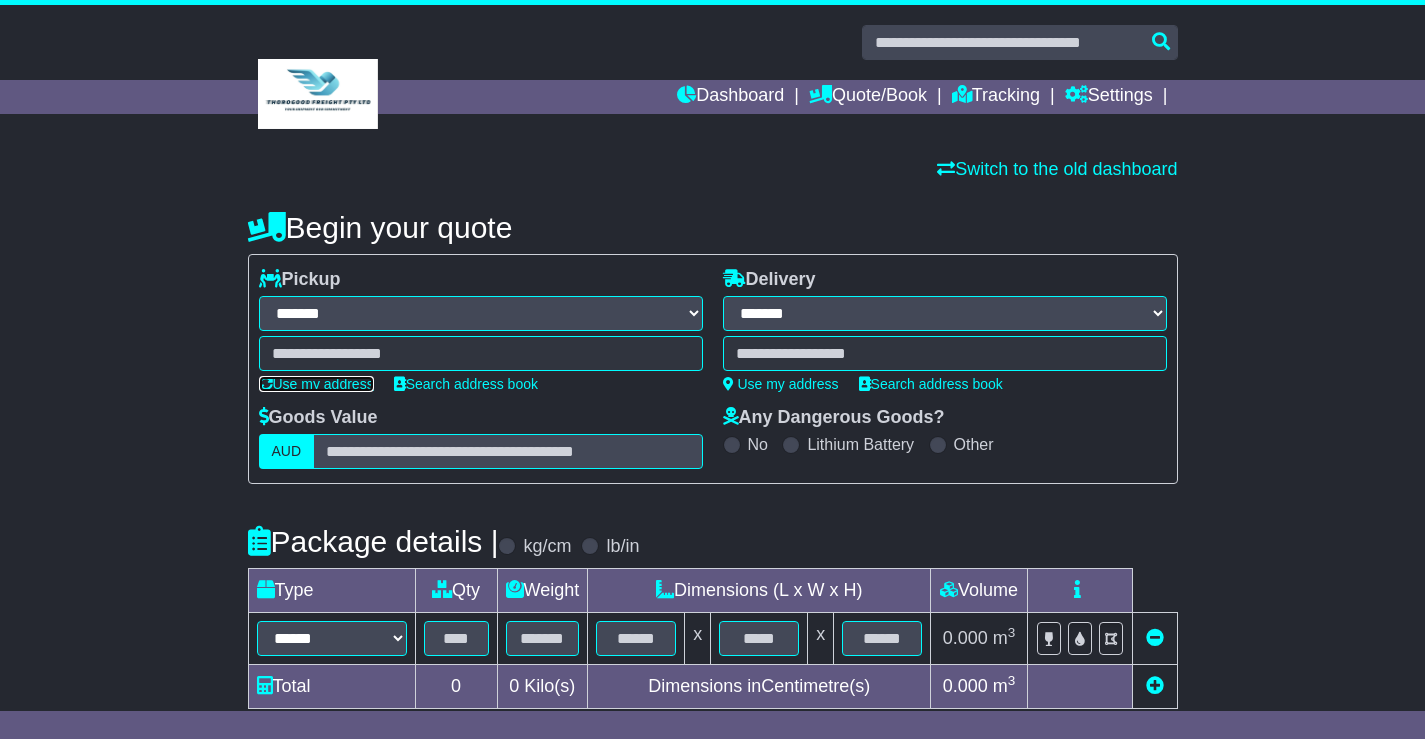 type on "**********" 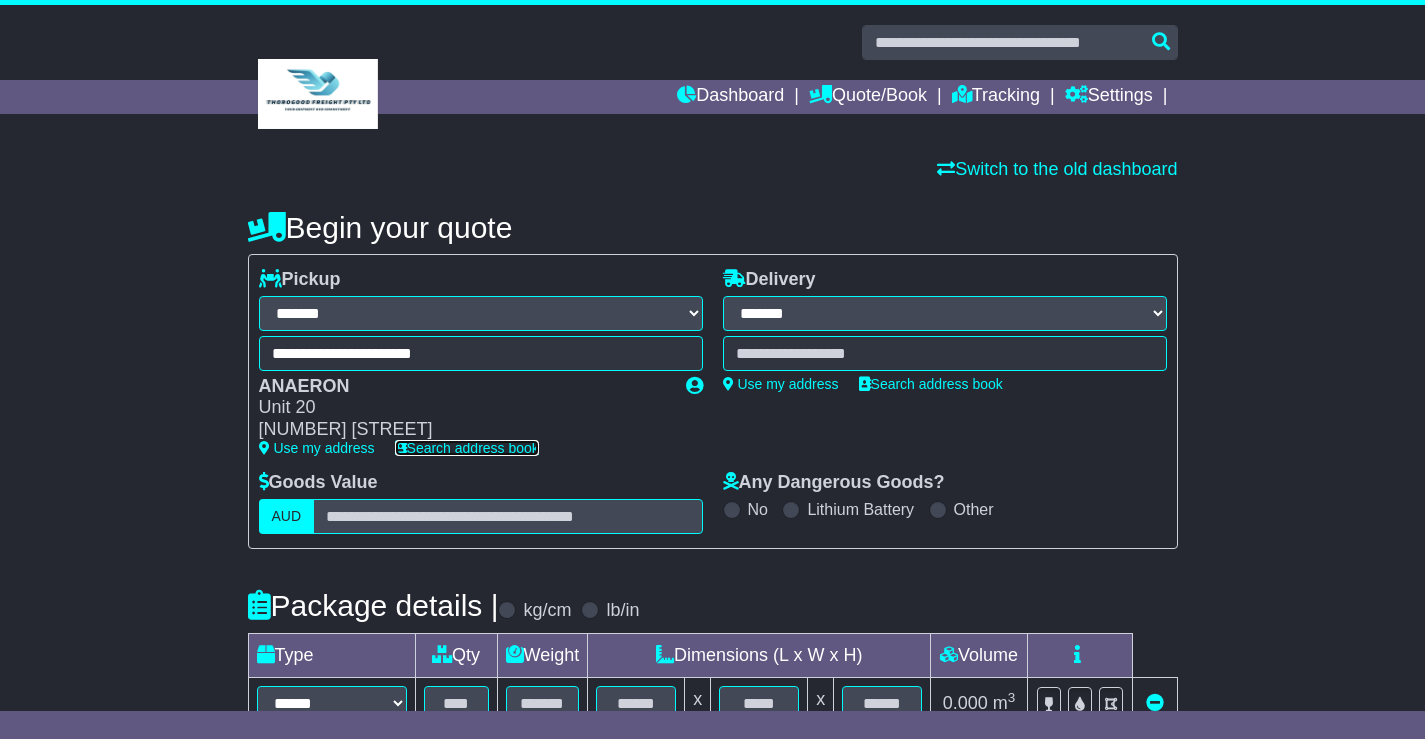 click on "Search address book" at bounding box center [467, 448] 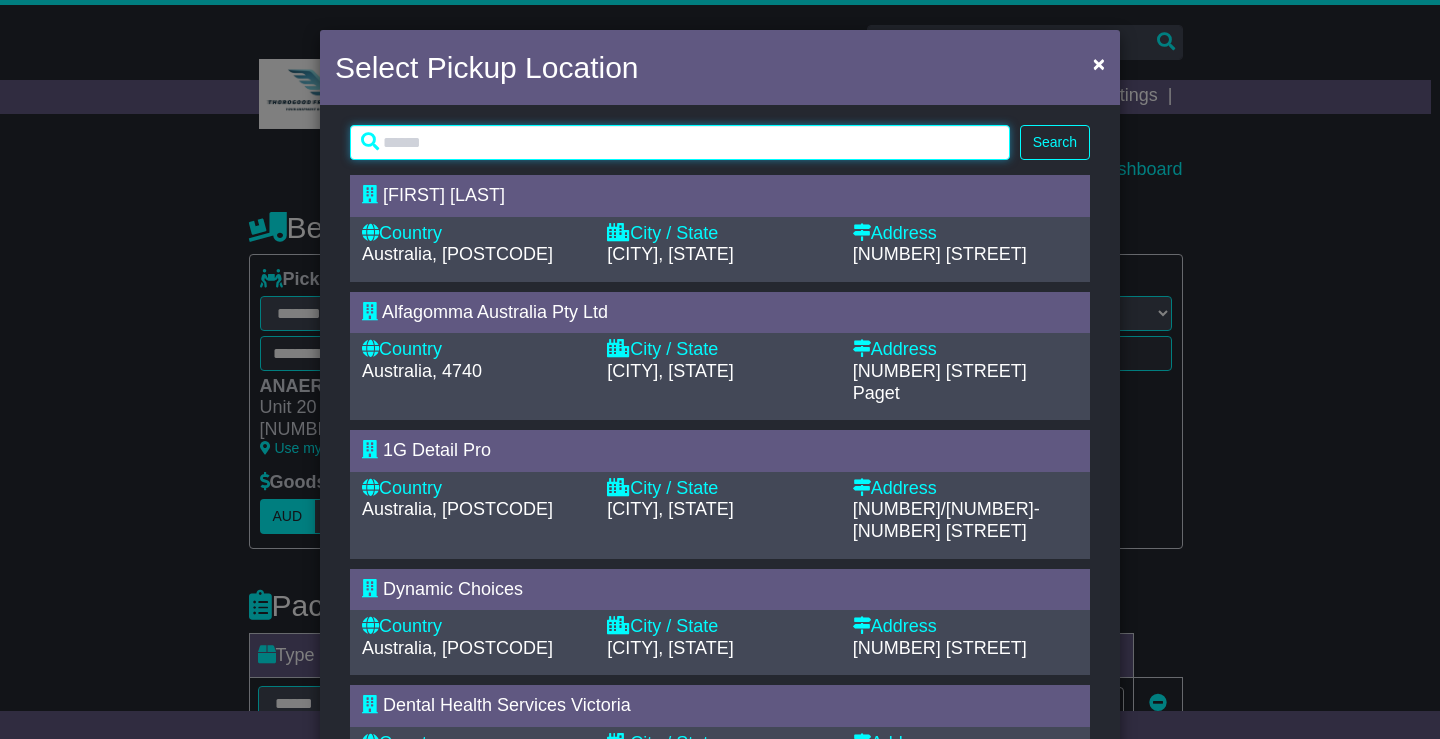 click at bounding box center [680, 142] 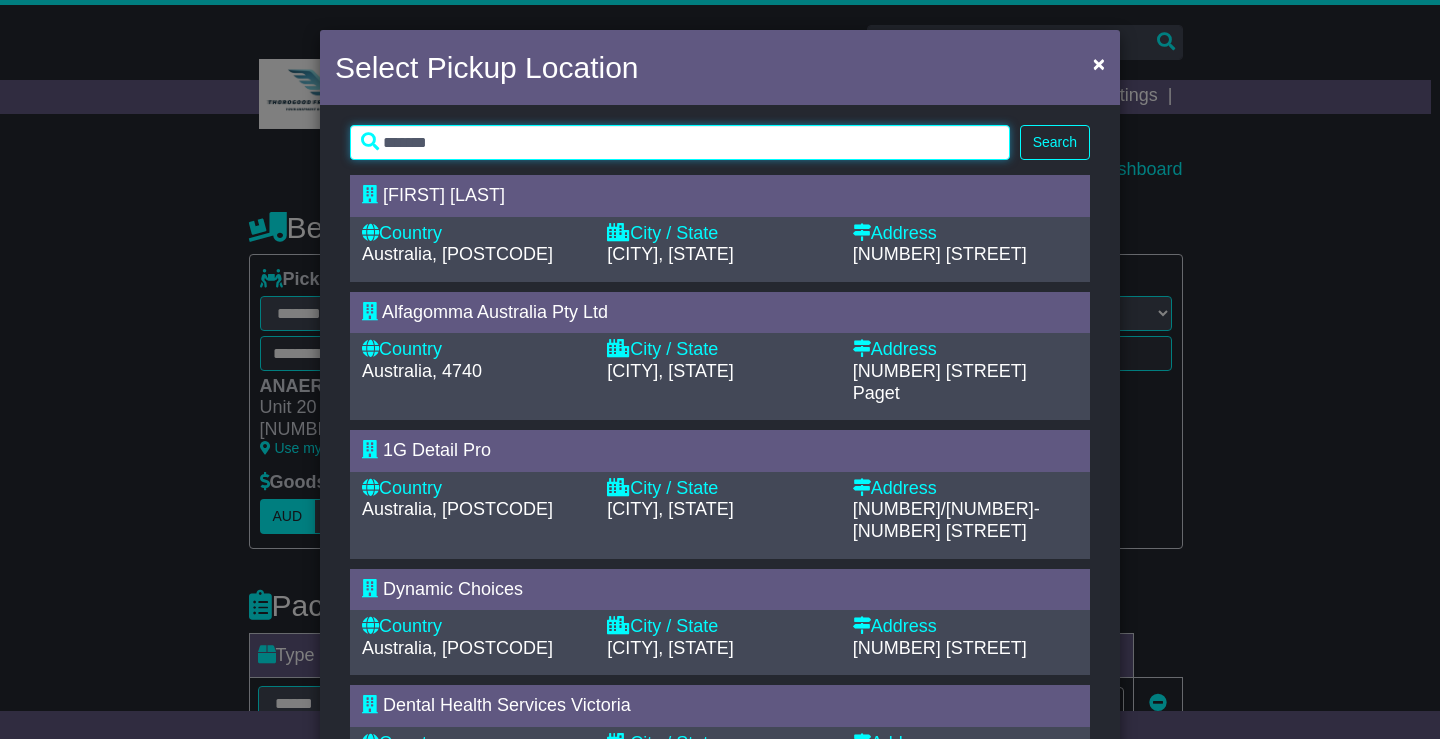 type on "*******" 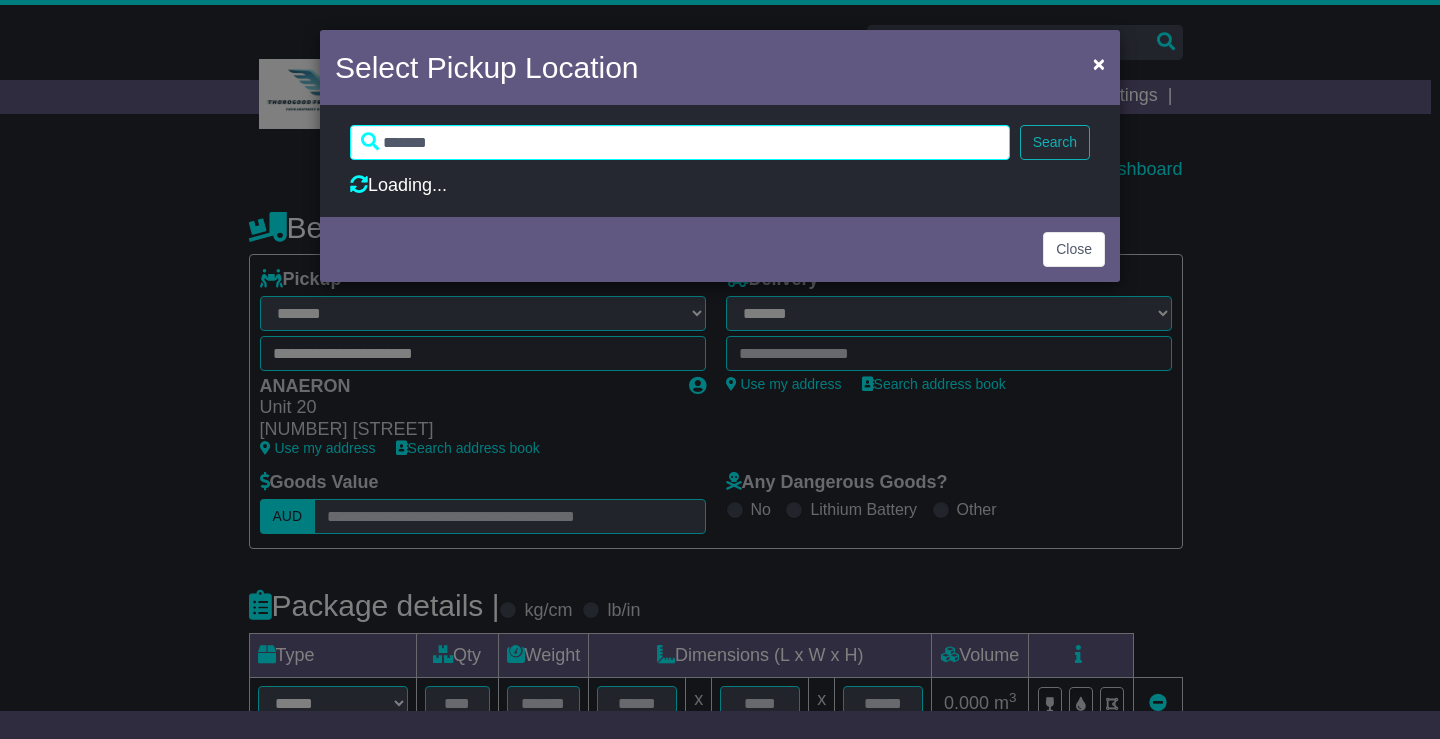 click on "Search" at bounding box center [1055, 142] 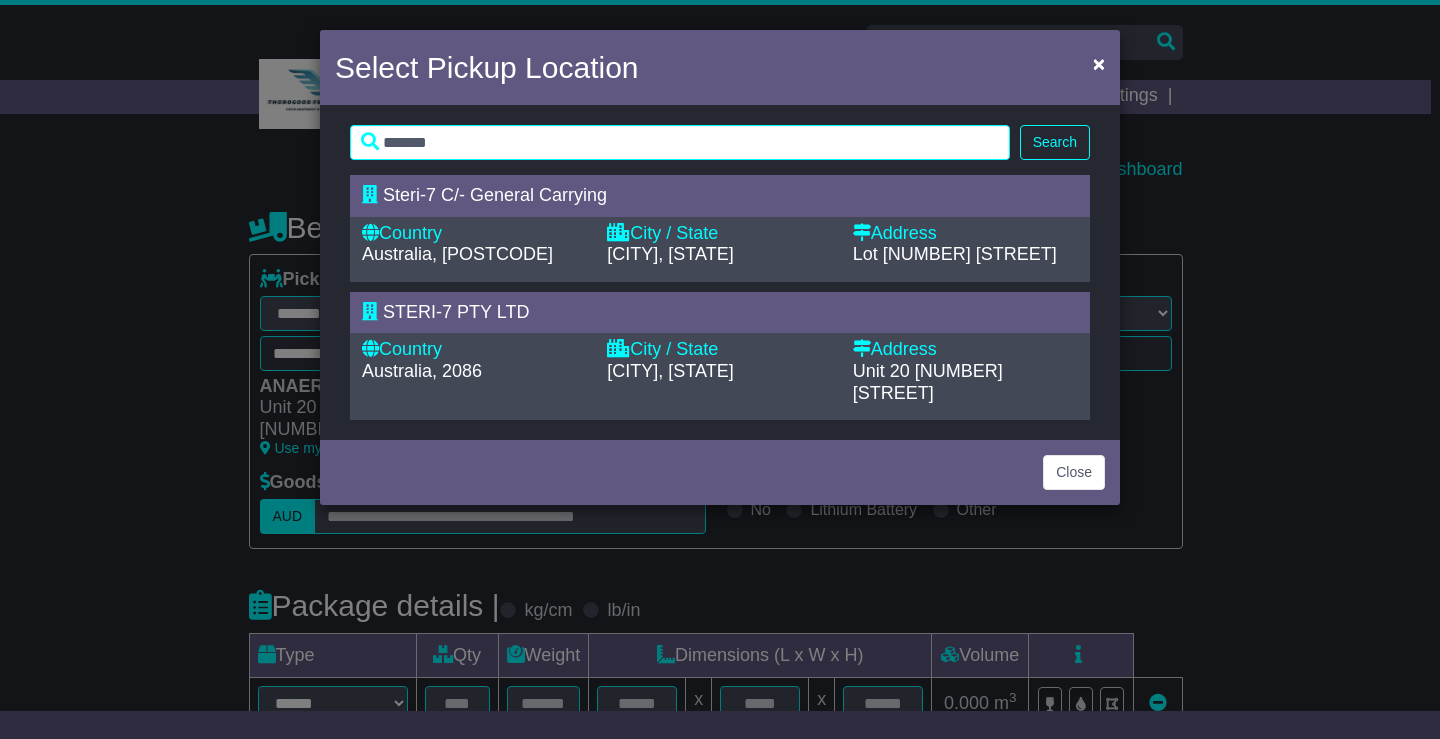 click on "[CITY], [STATE]" at bounding box center (670, 371) 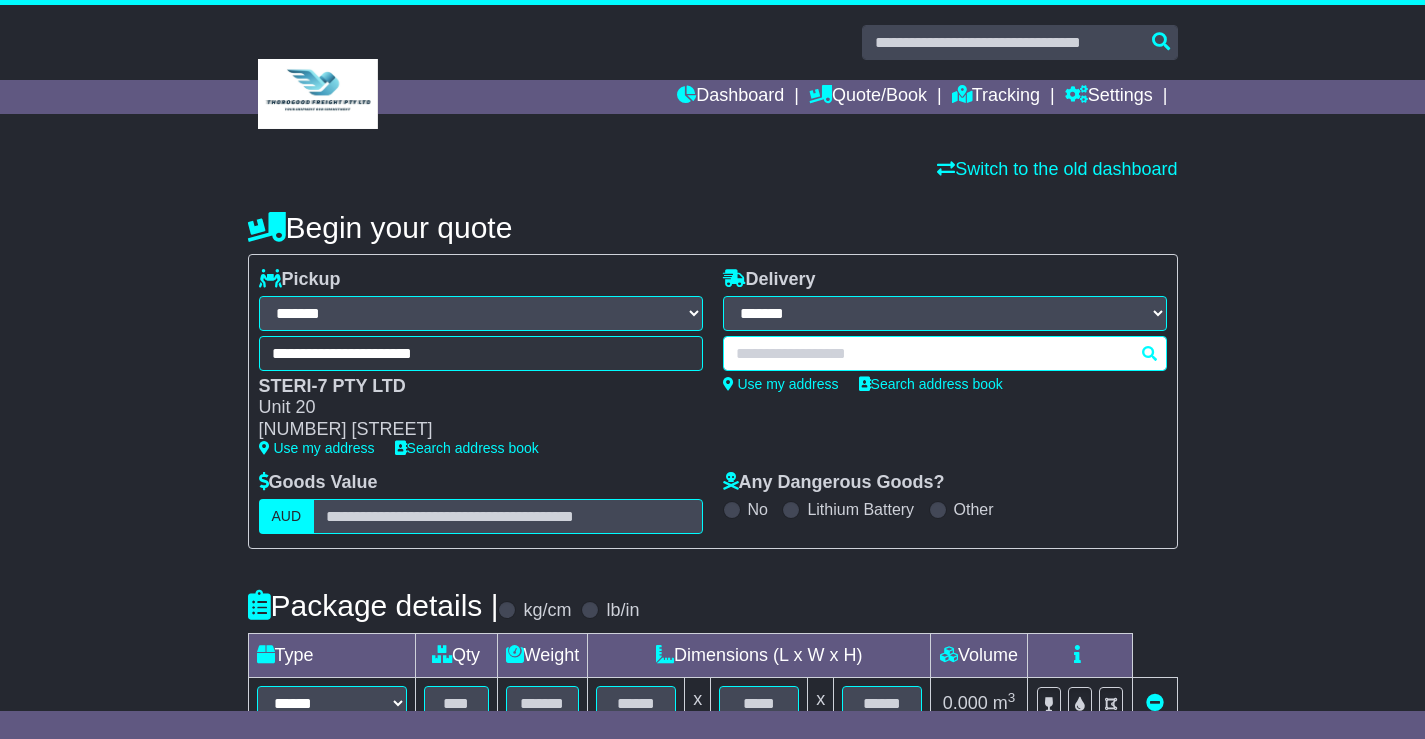click at bounding box center (945, 353) 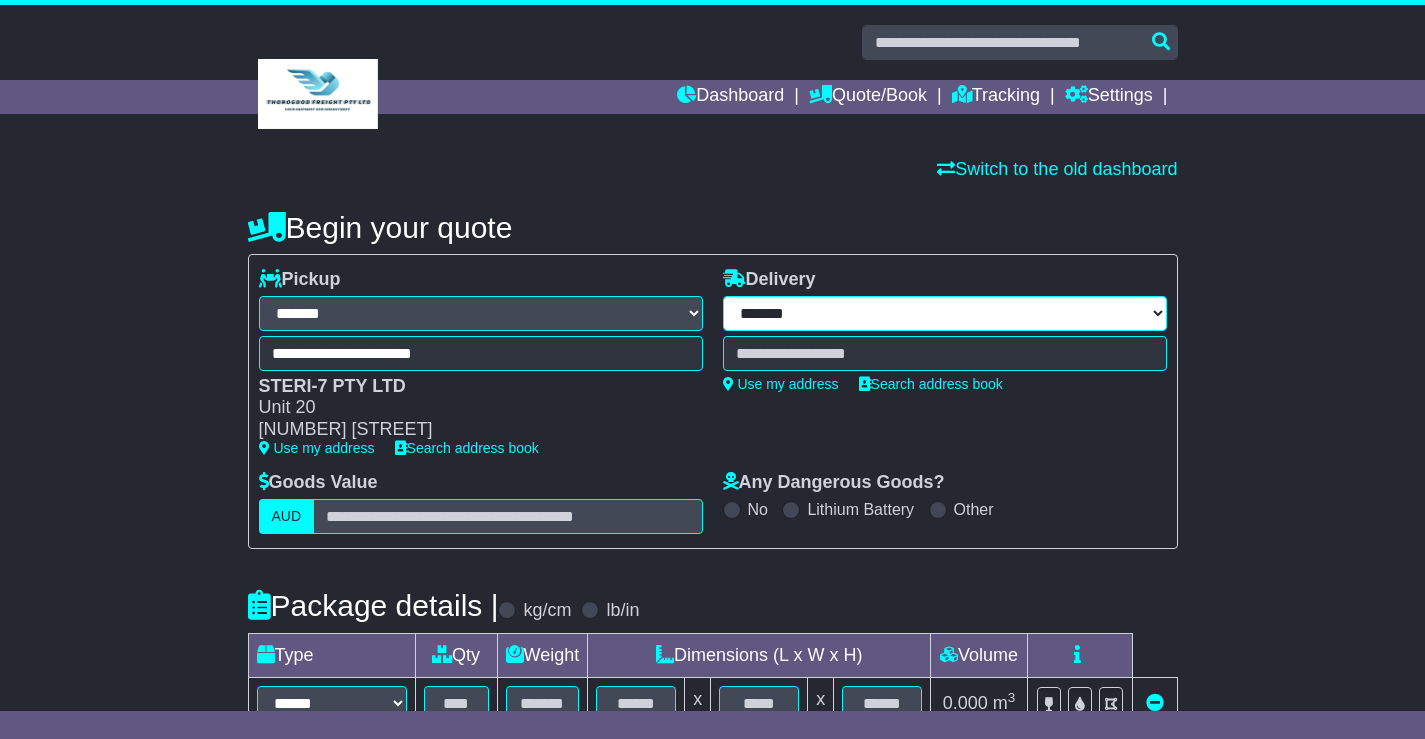 click on "**********" at bounding box center [945, 313] 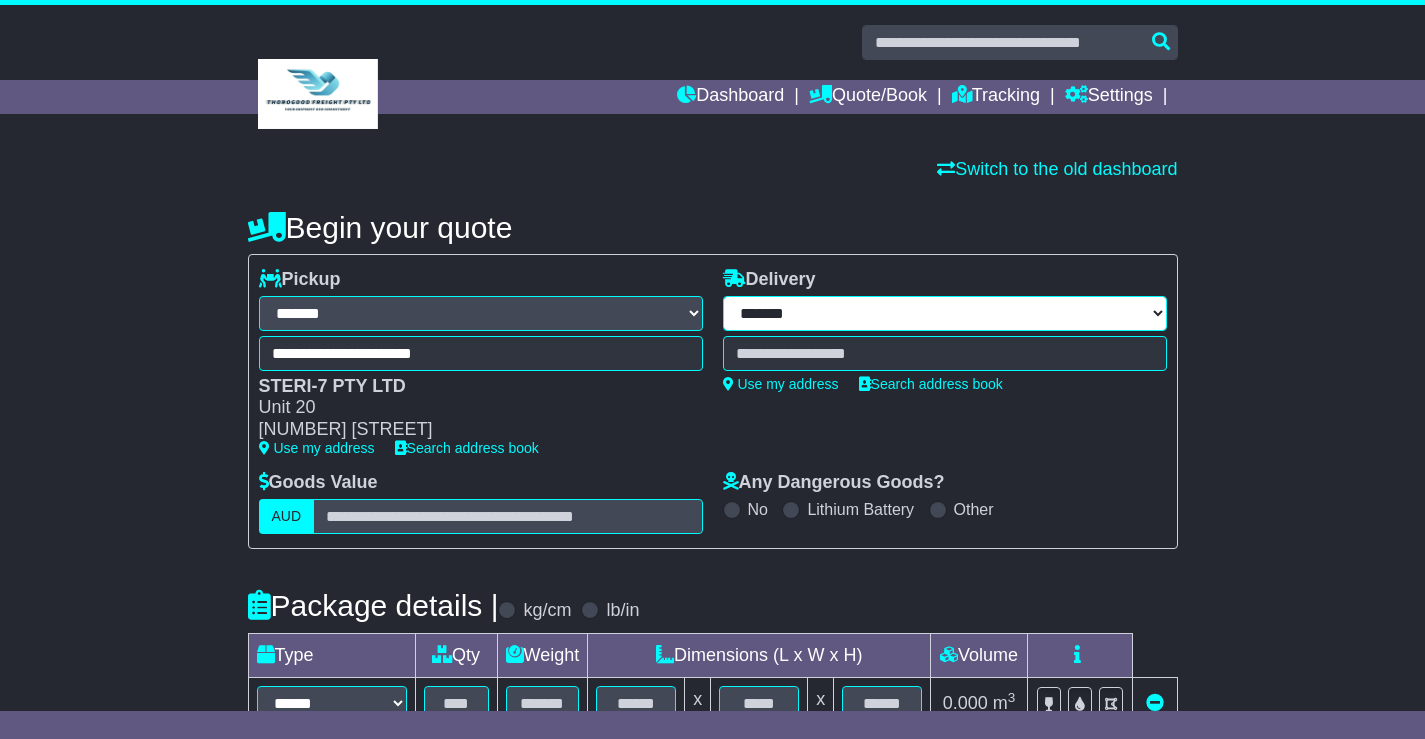 select on "***" 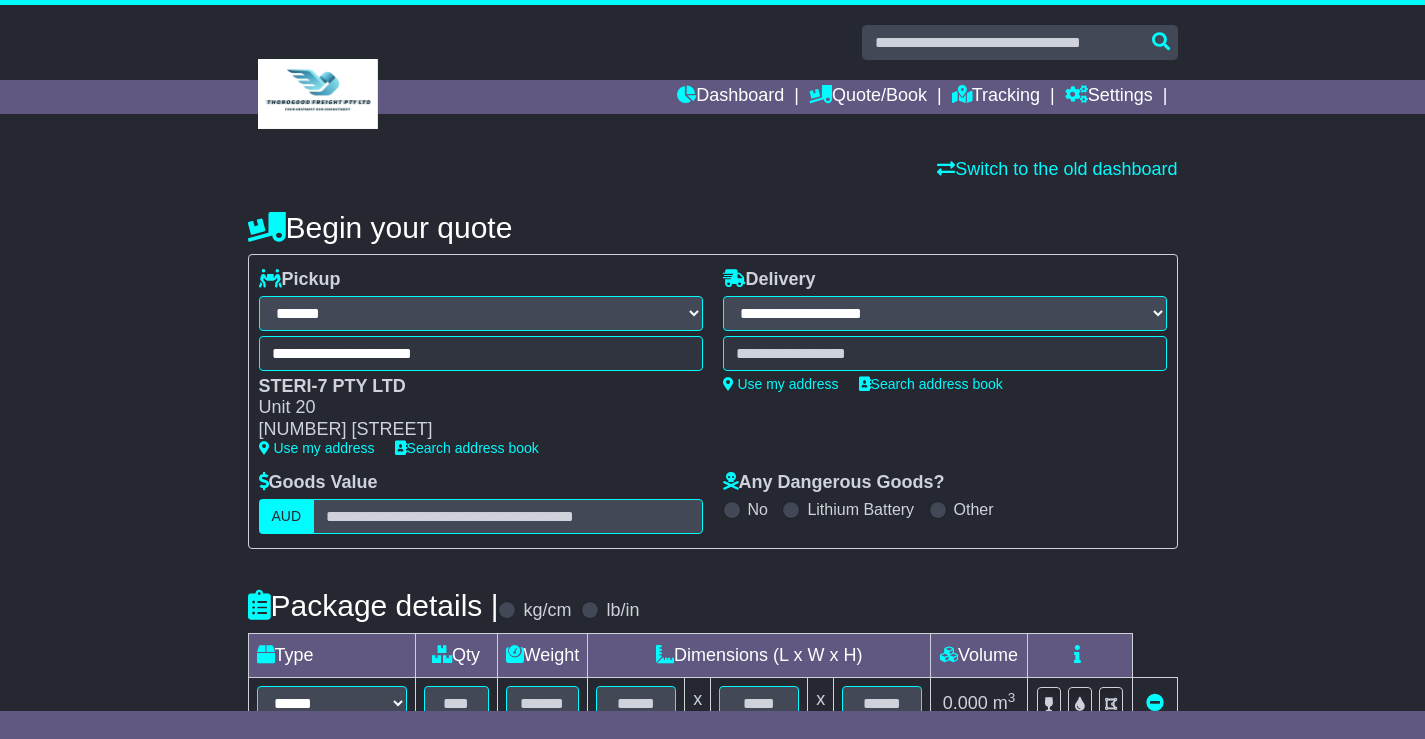 click on "**********" at bounding box center [945, 313] 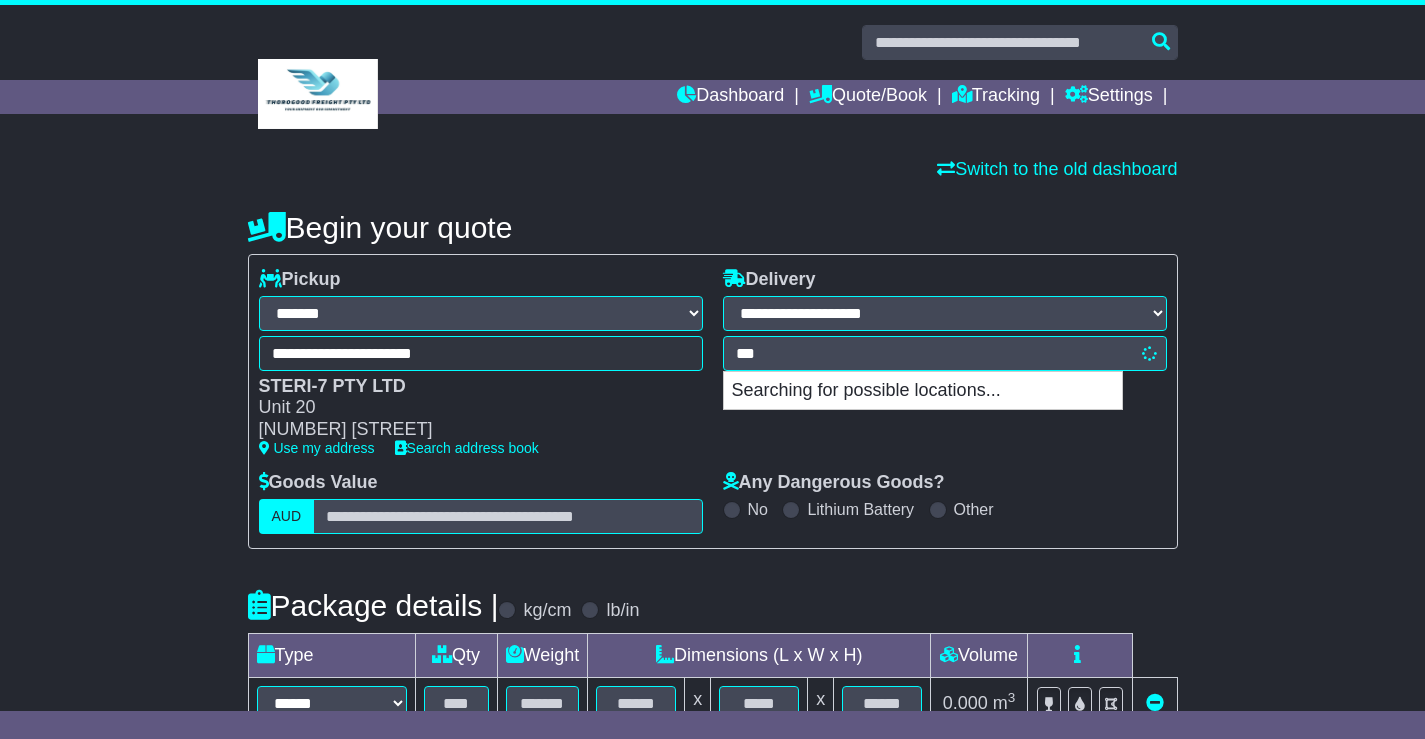 type on "****" 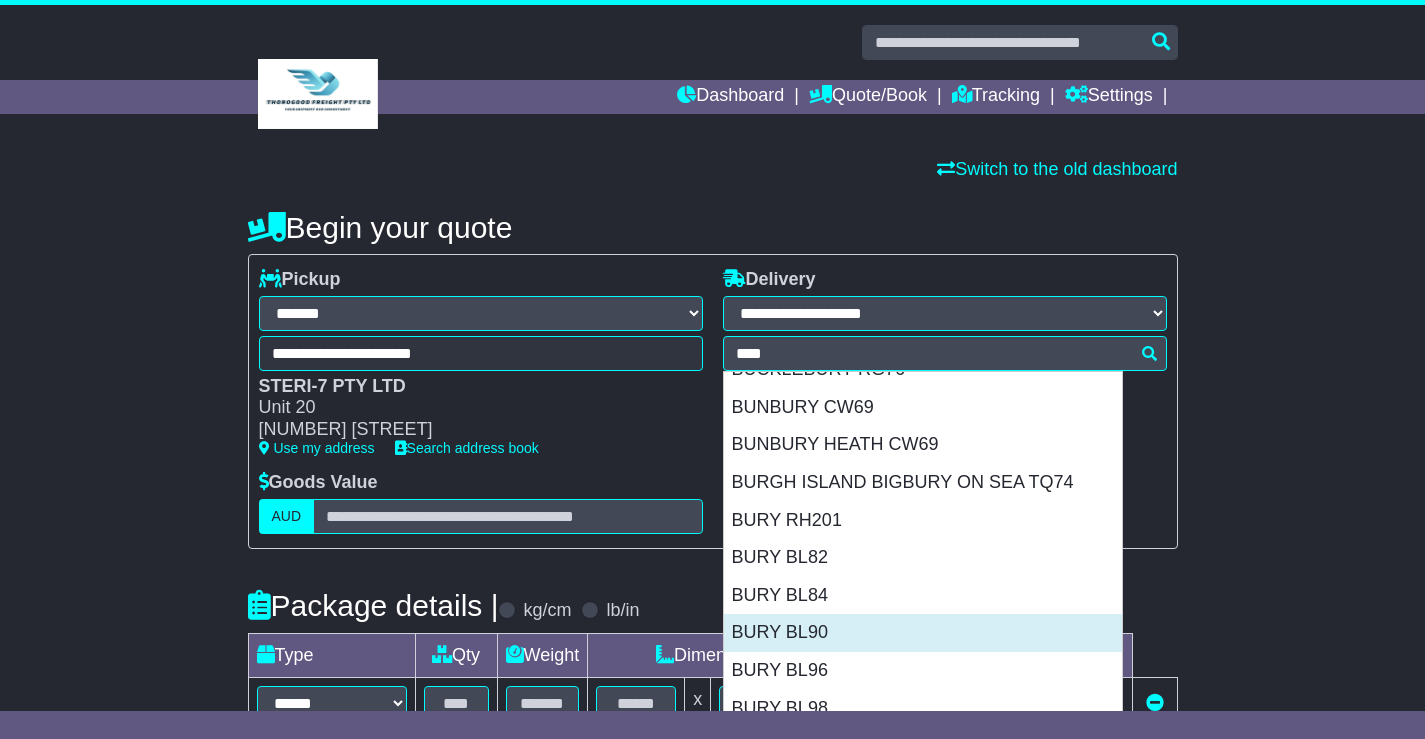 scroll, scrollTop: 3283, scrollLeft: 0, axis: vertical 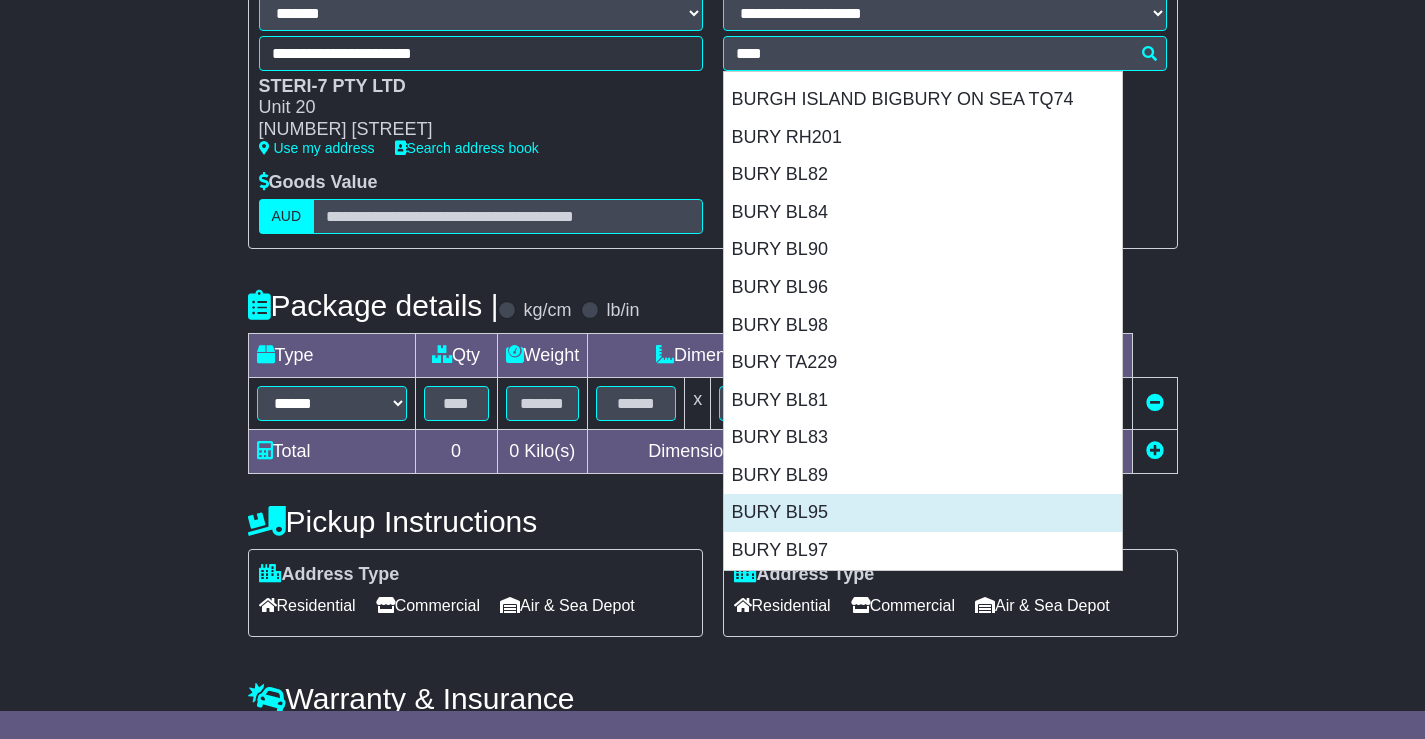click on "BURY BL95" at bounding box center (923, 513) 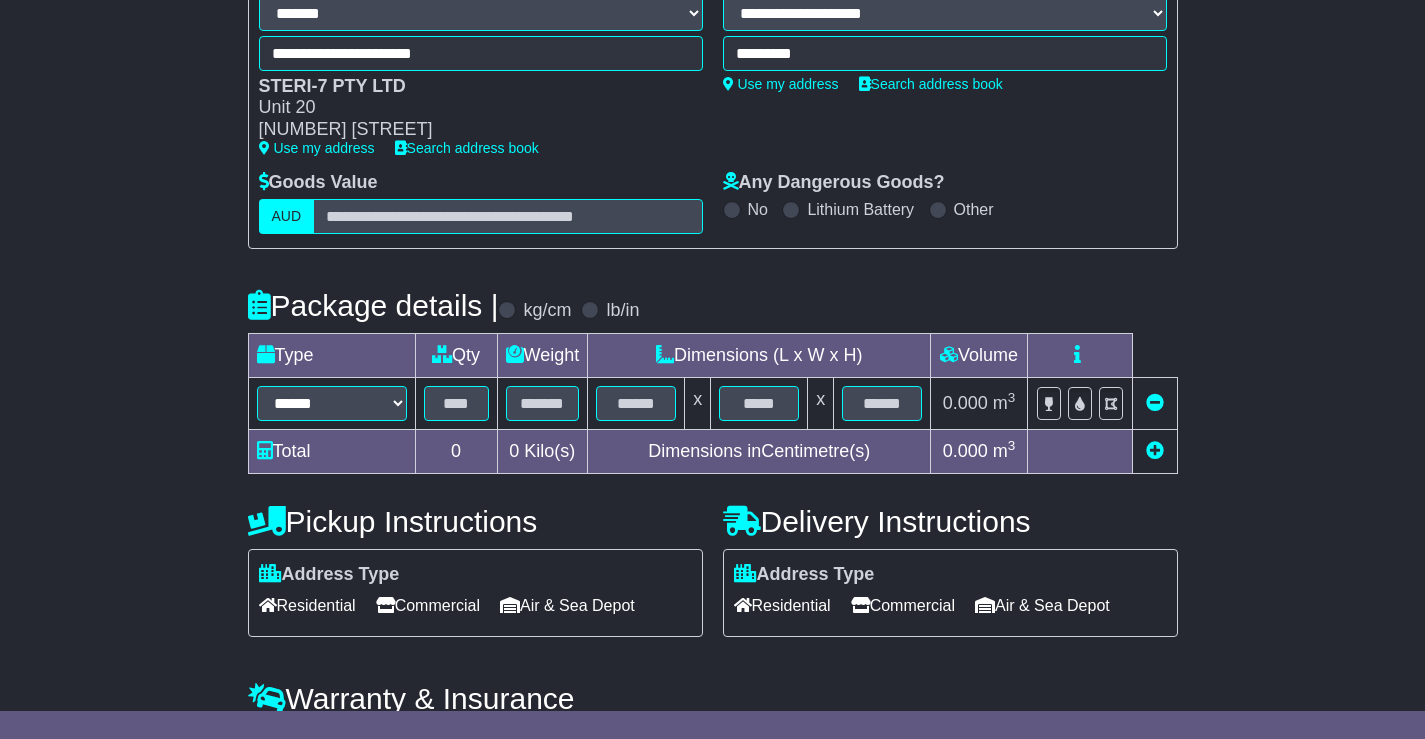 type on "**********" 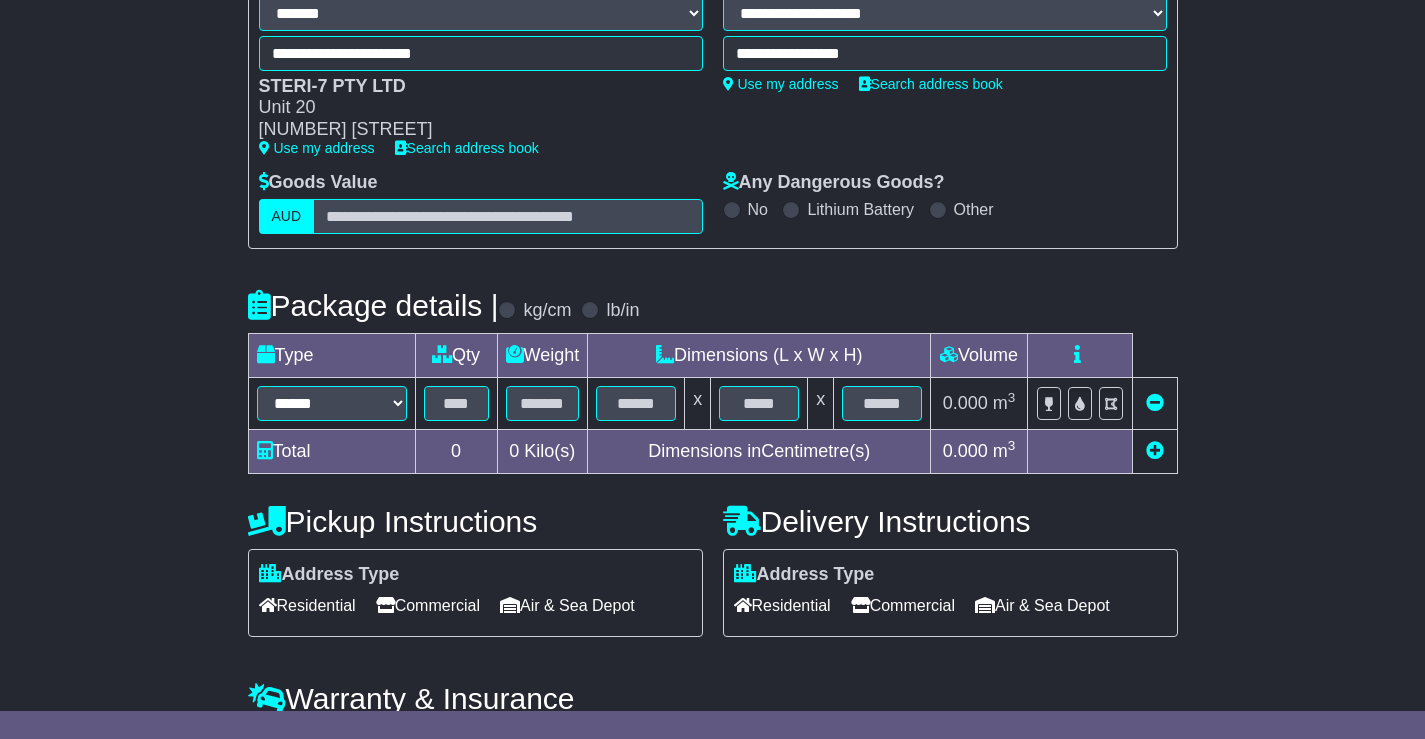 scroll, scrollTop: 200, scrollLeft: 0, axis: vertical 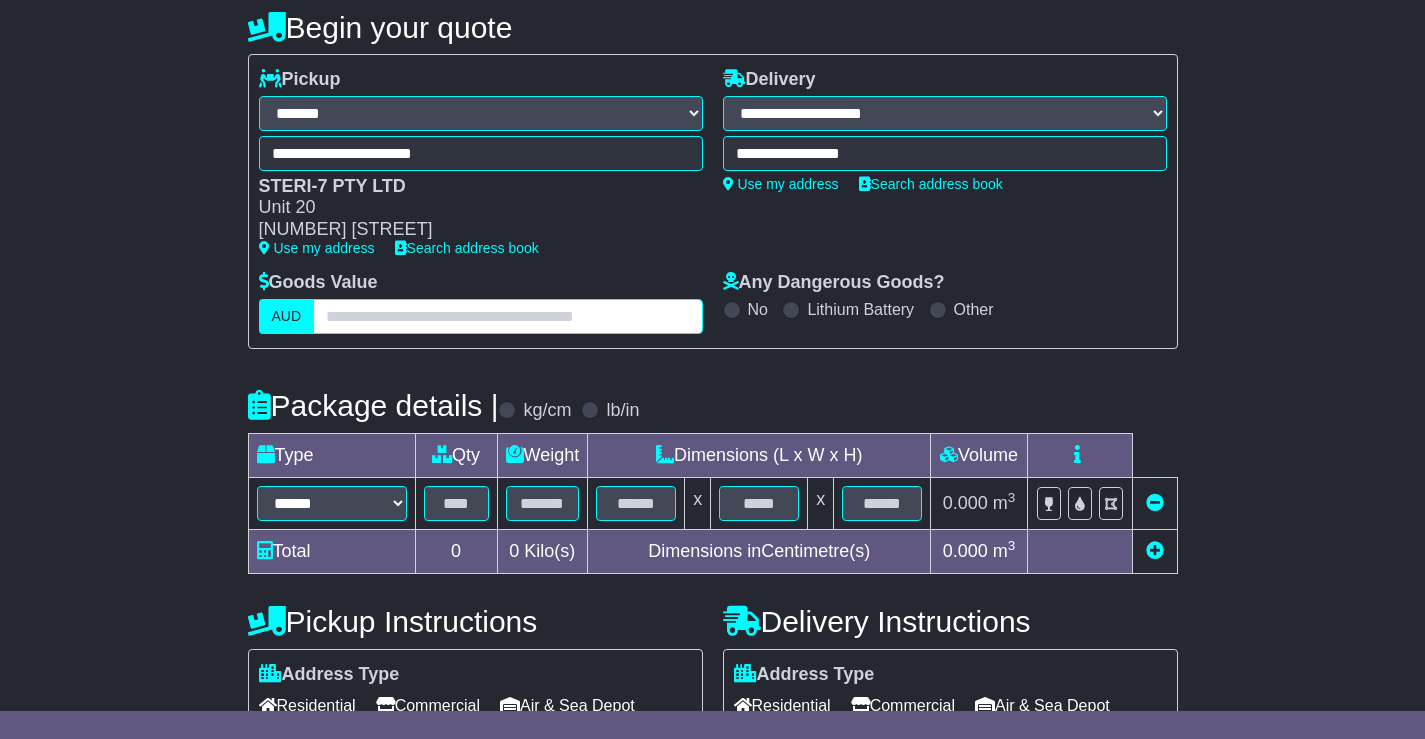 click at bounding box center [507, 316] 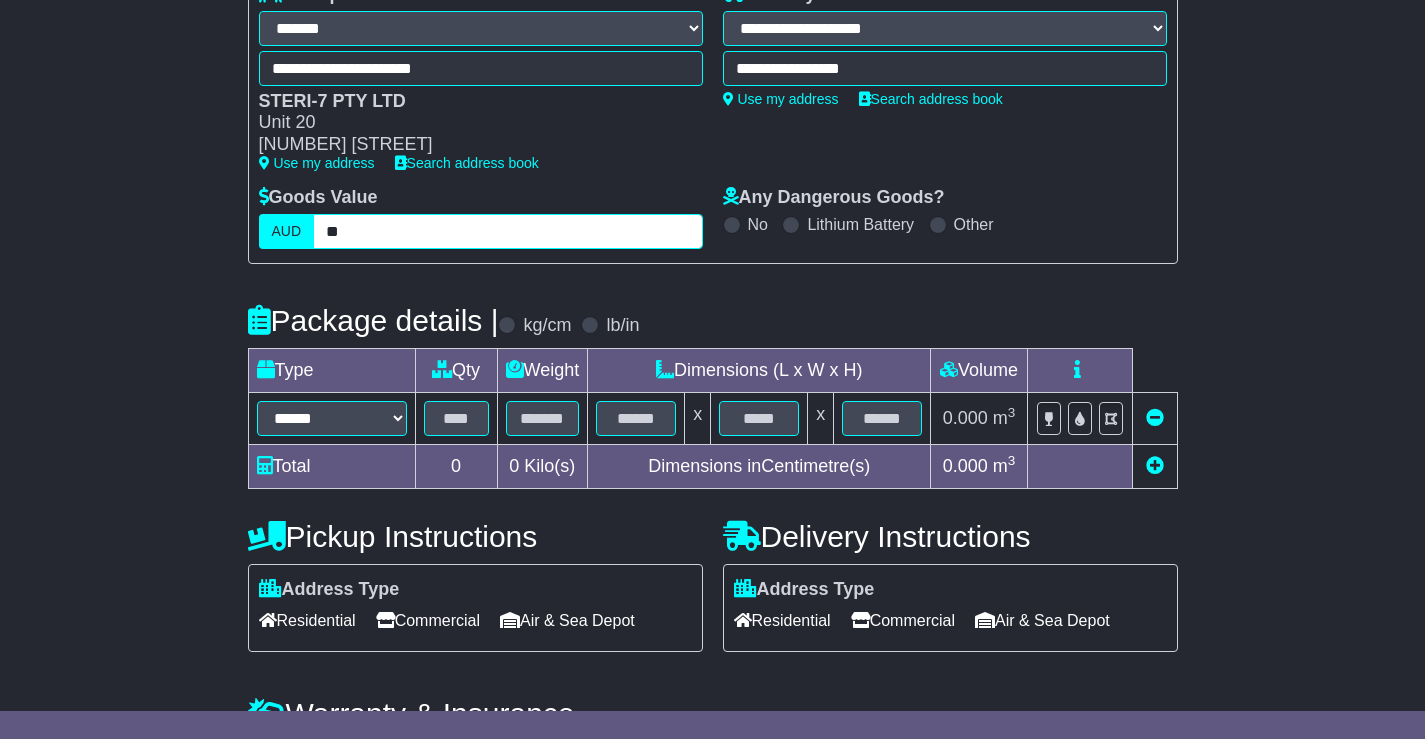 scroll, scrollTop: 400, scrollLeft: 0, axis: vertical 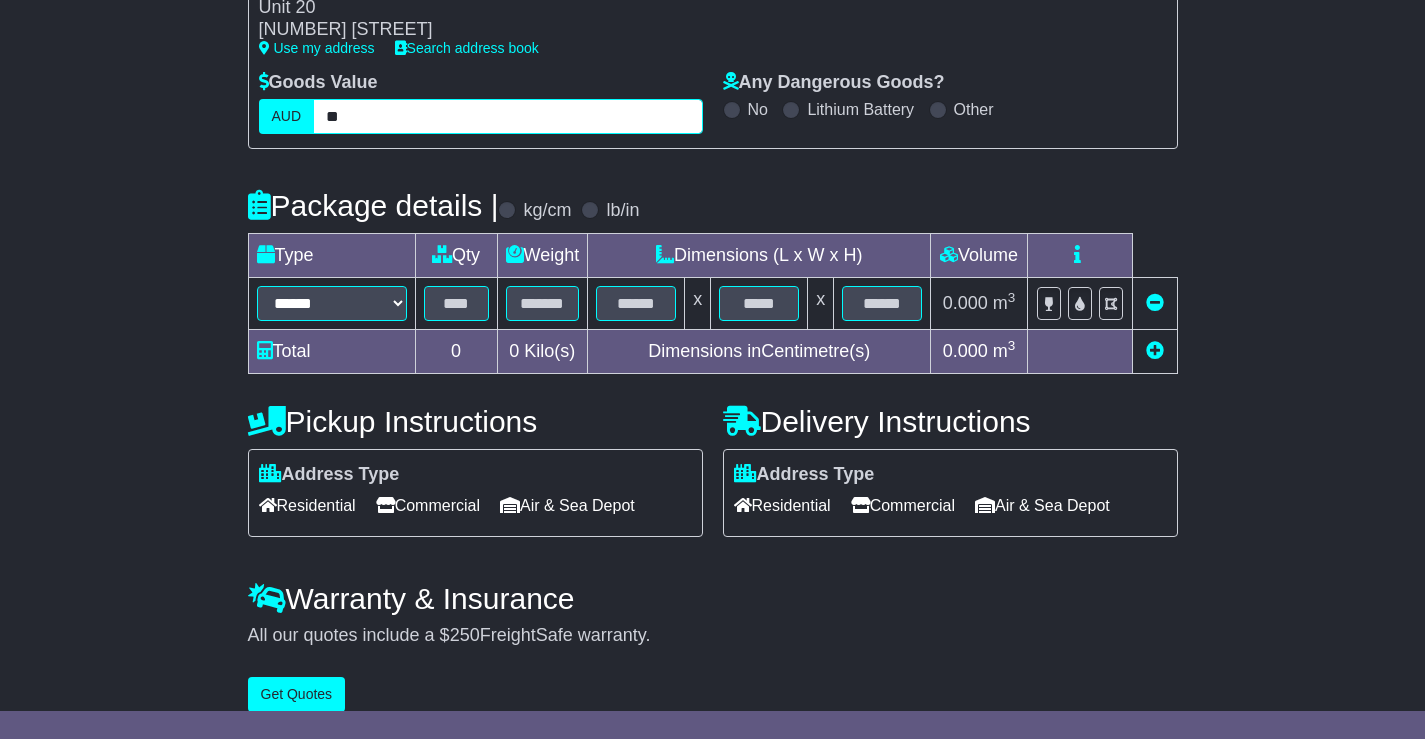 type on "**" 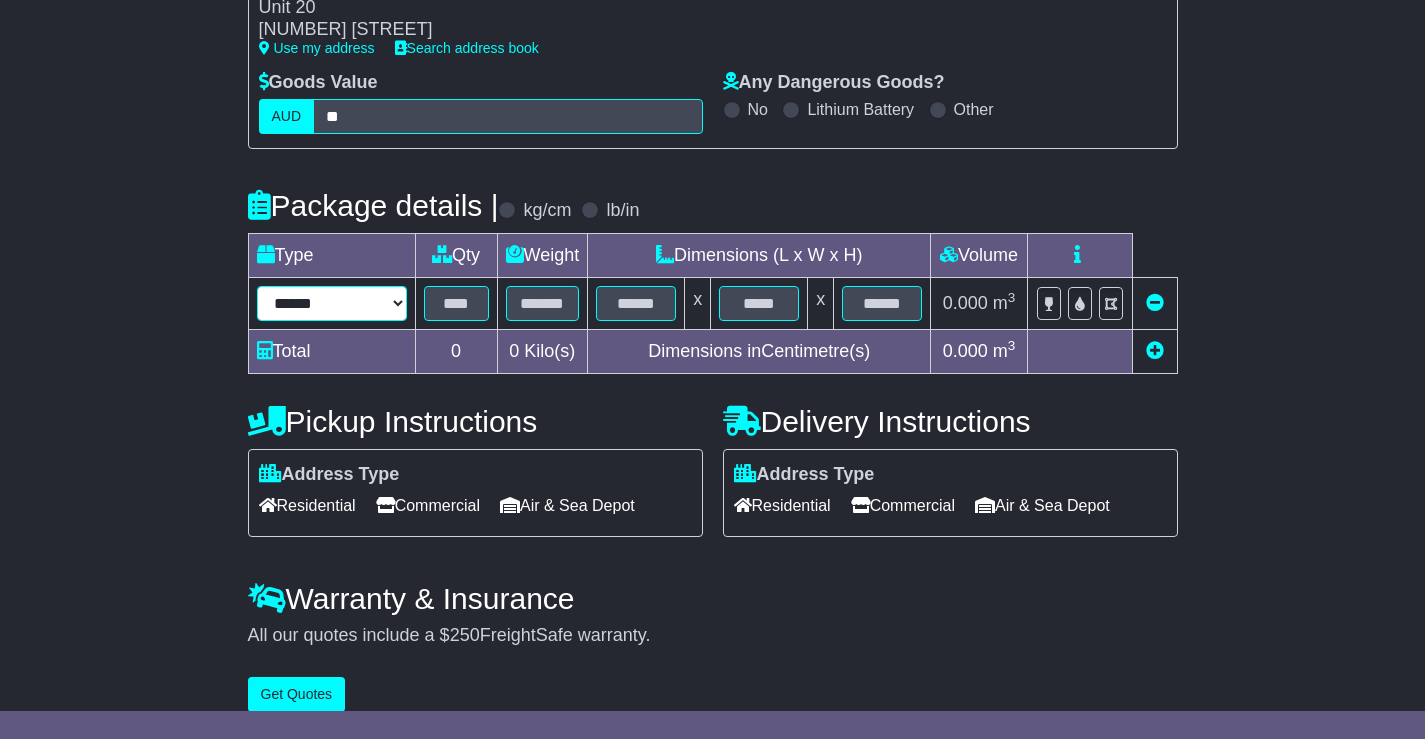 click on "****** ****** *** ******** ***** **** **** ****** *** *******" at bounding box center (332, 303) 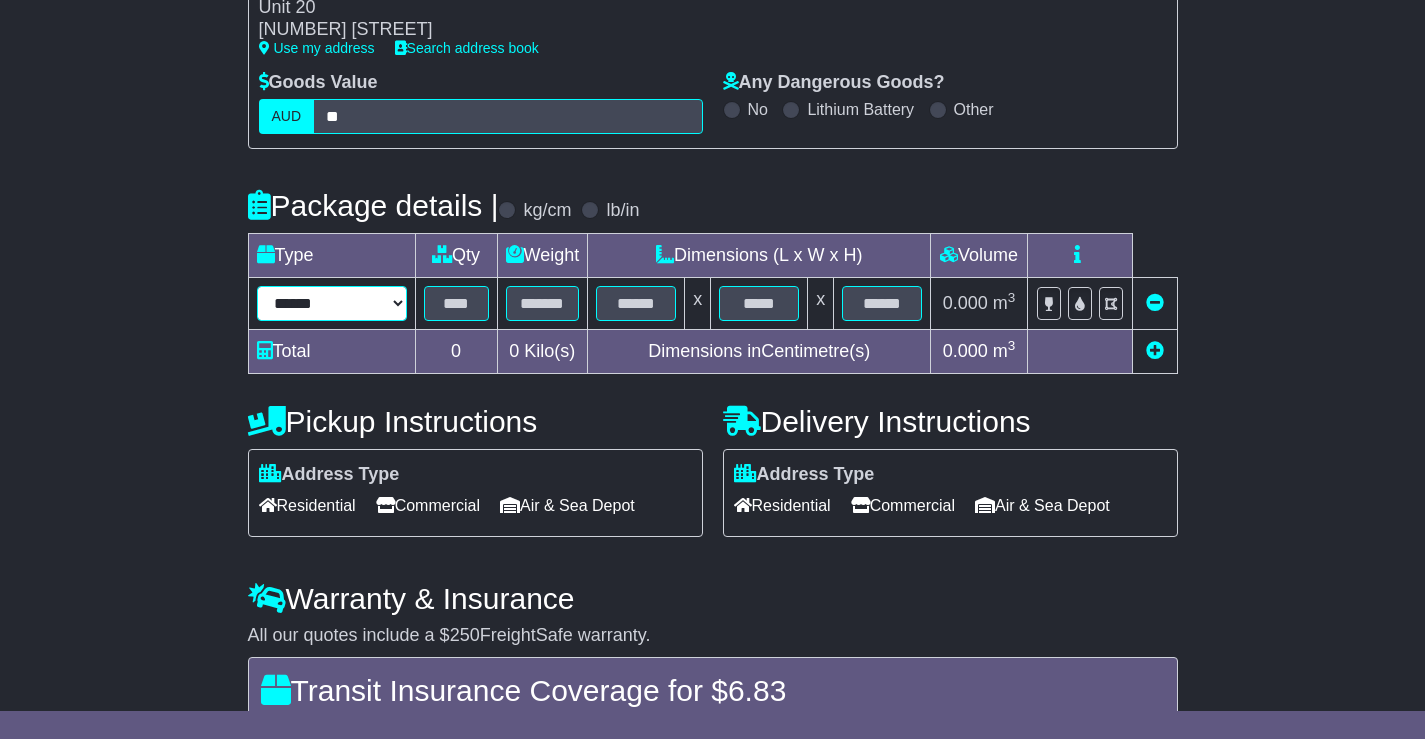 select on "***" 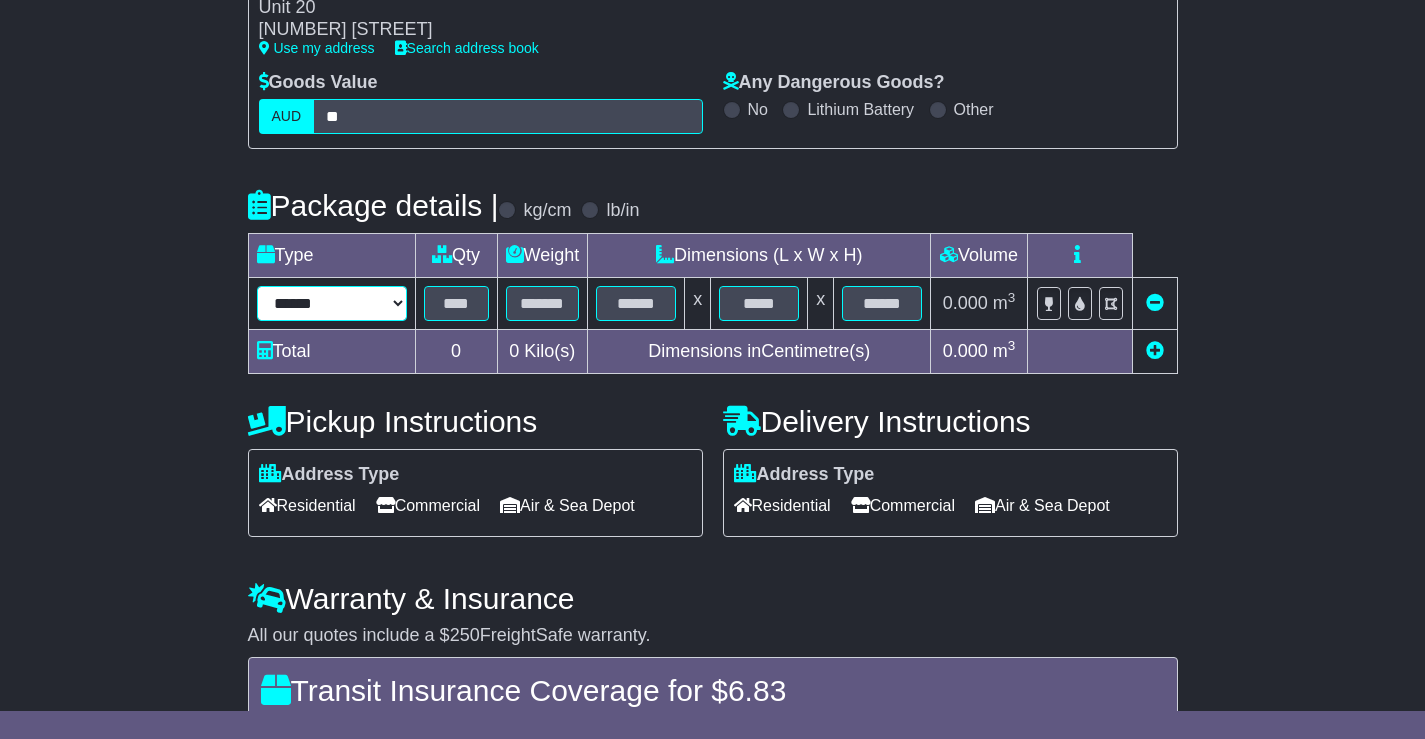 click on "****** ****** *** ******** ***** **** **** ****** *** *******" at bounding box center (332, 303) 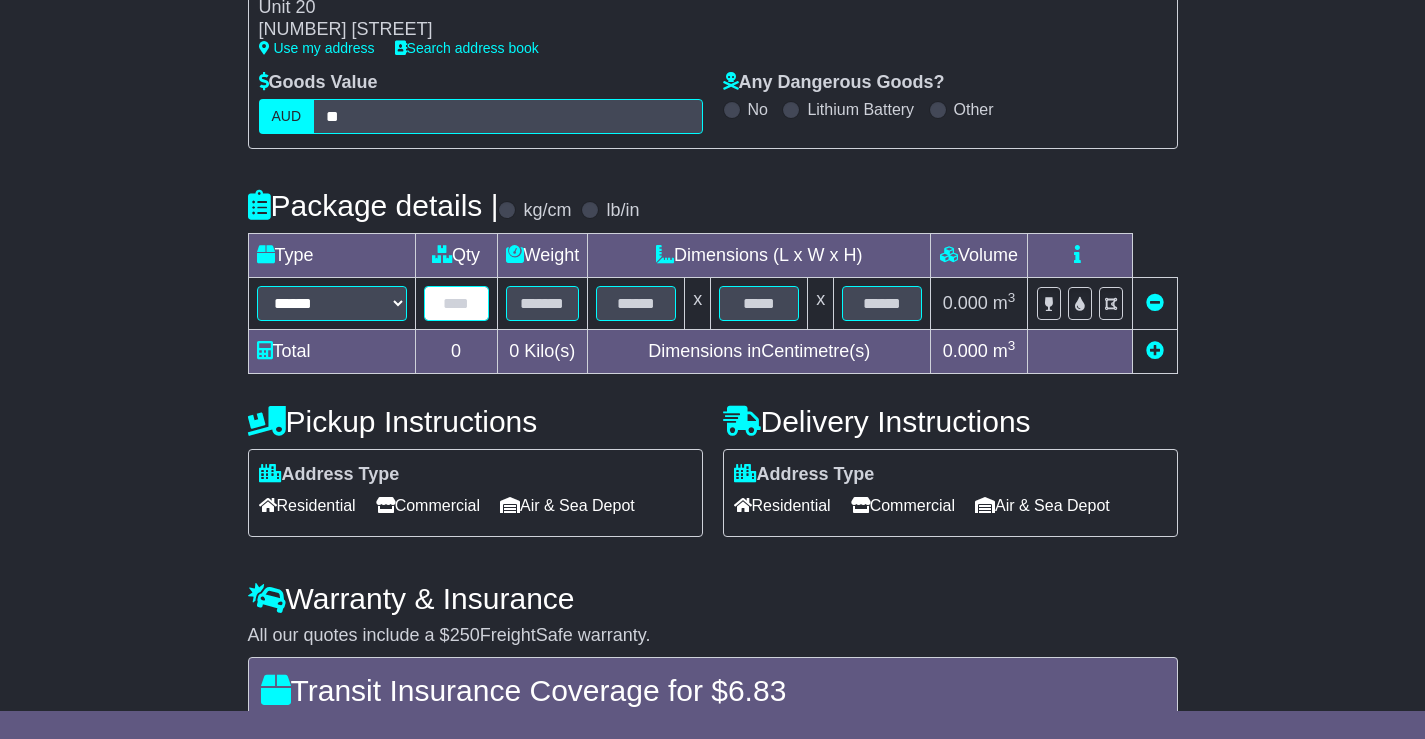 click at bounding box center (456, 303) 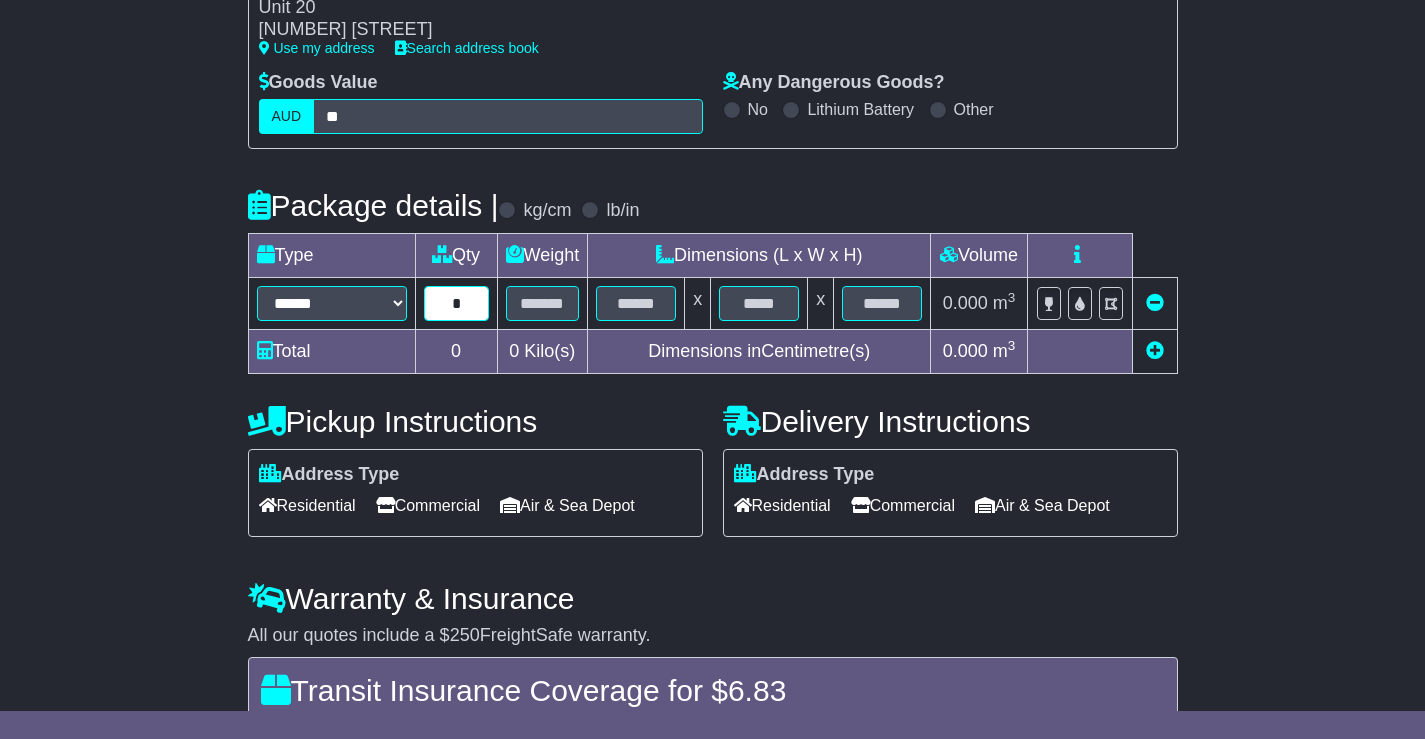 type on "*" 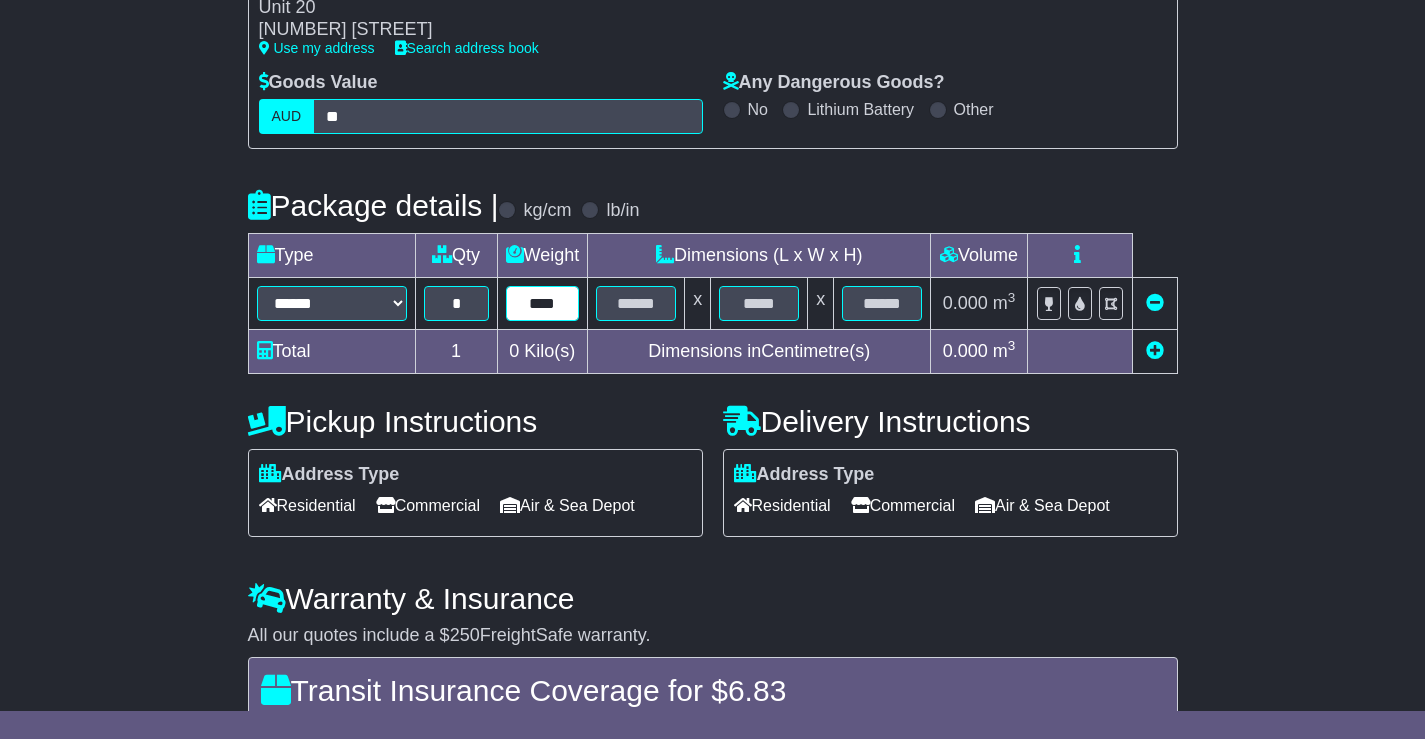 type on "****" 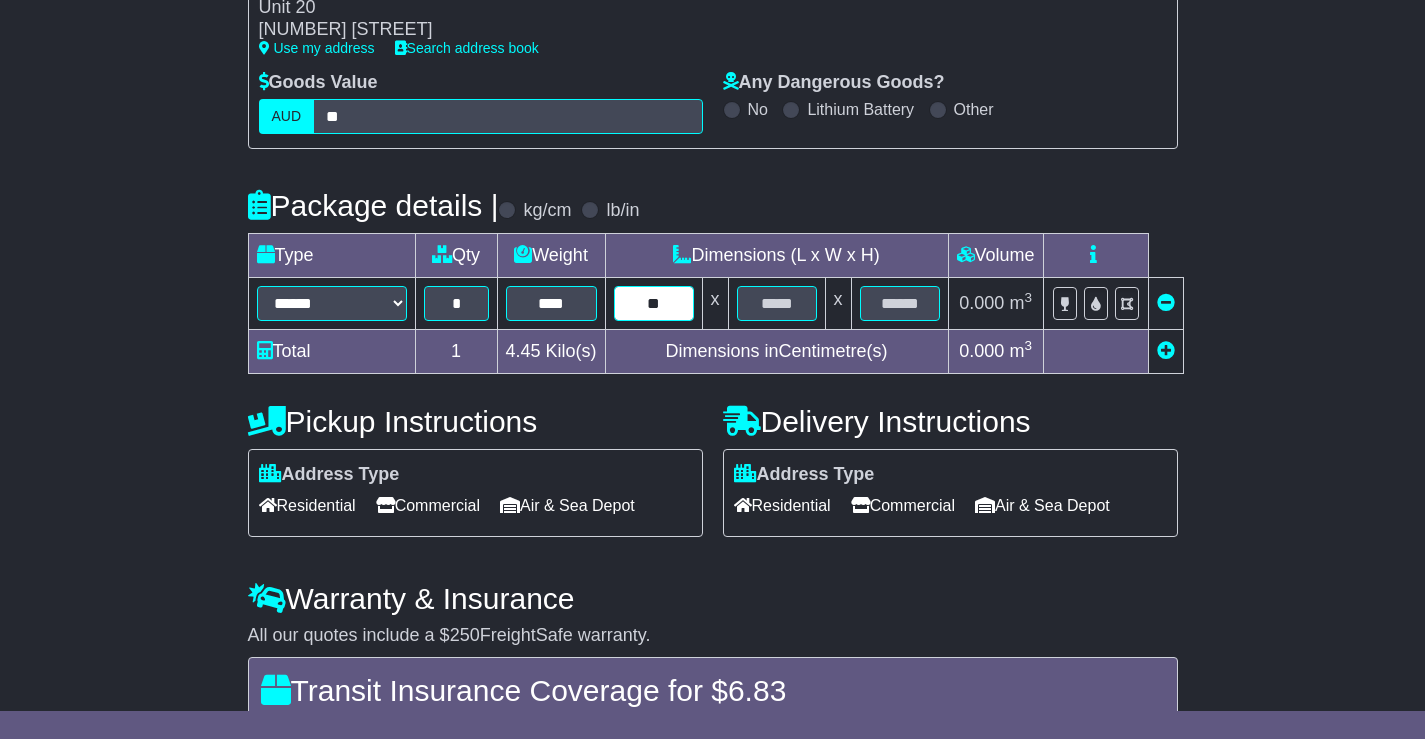 type on "**" 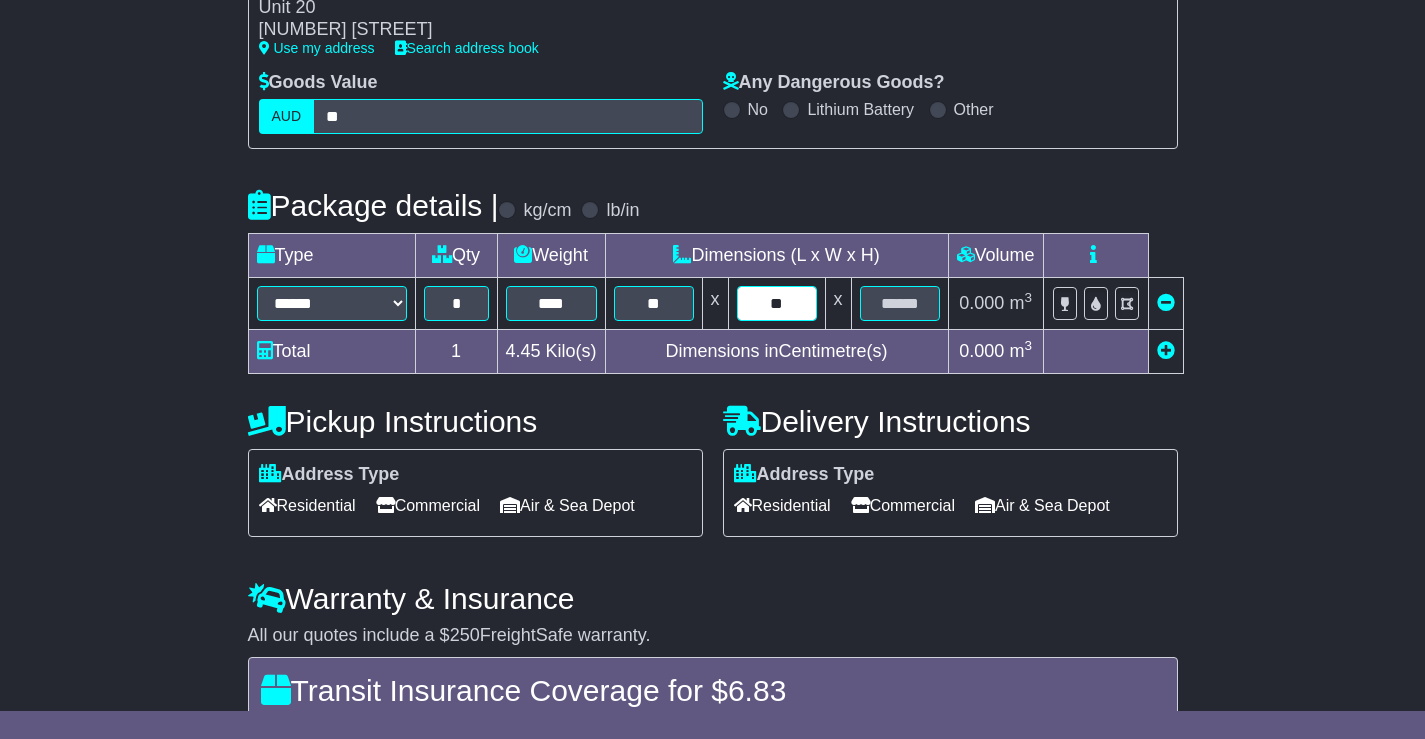 type on "**" 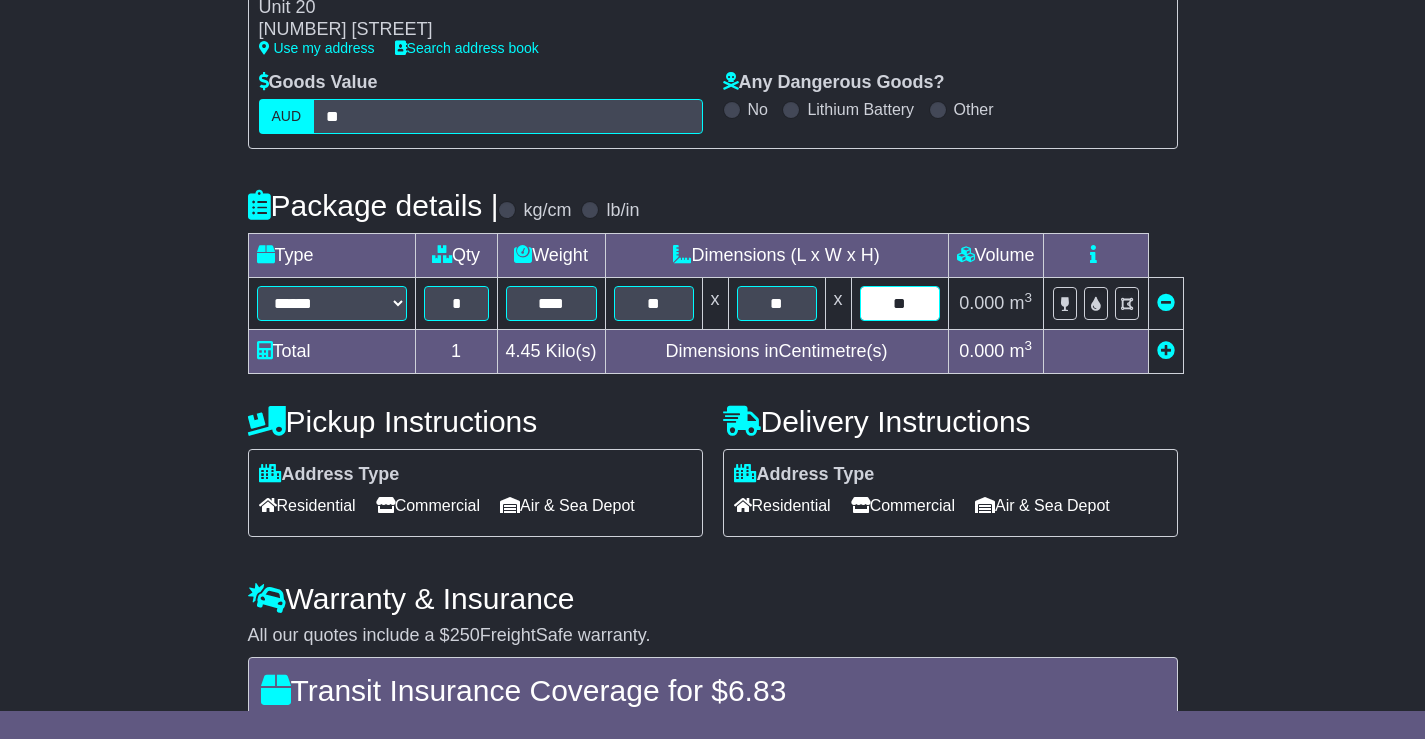 type on "**" 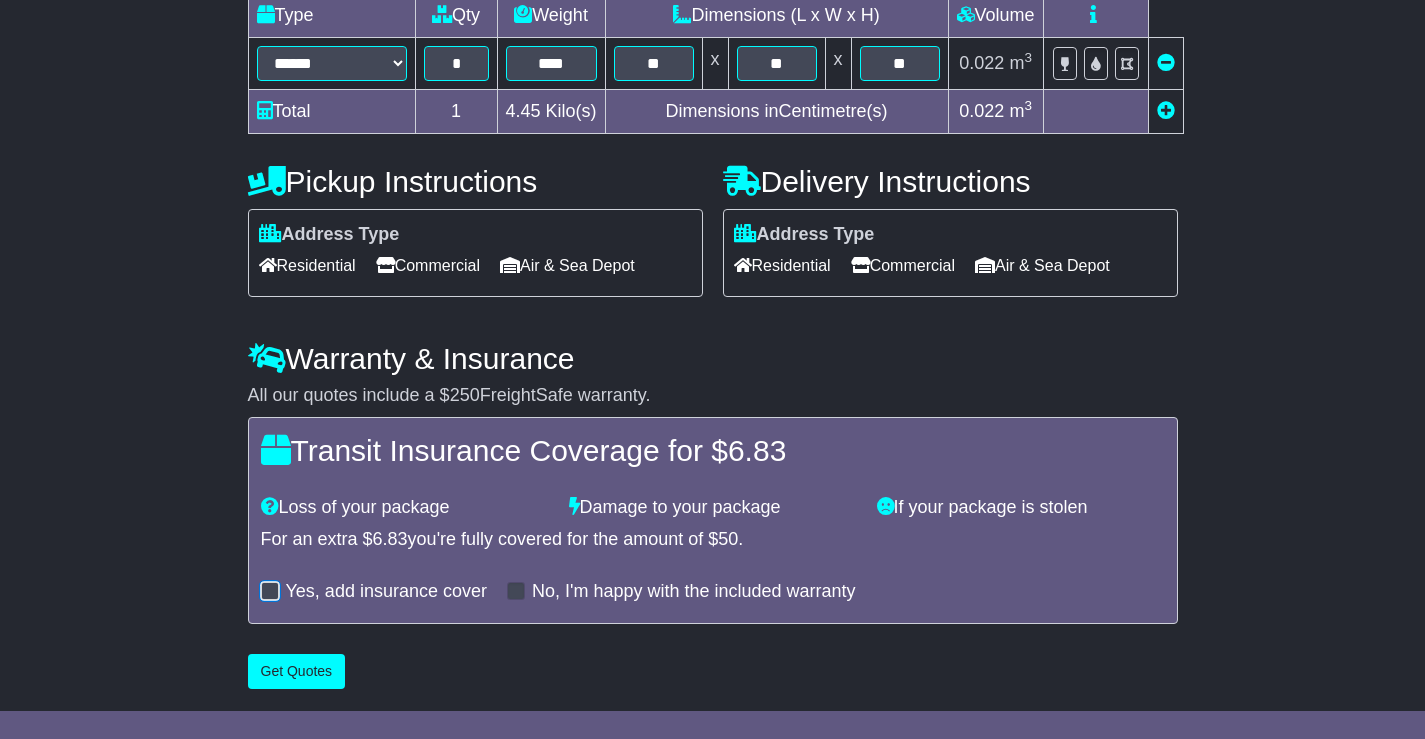 scroll, scrollTop: 541, scrollLeft: 0, axis: vertical 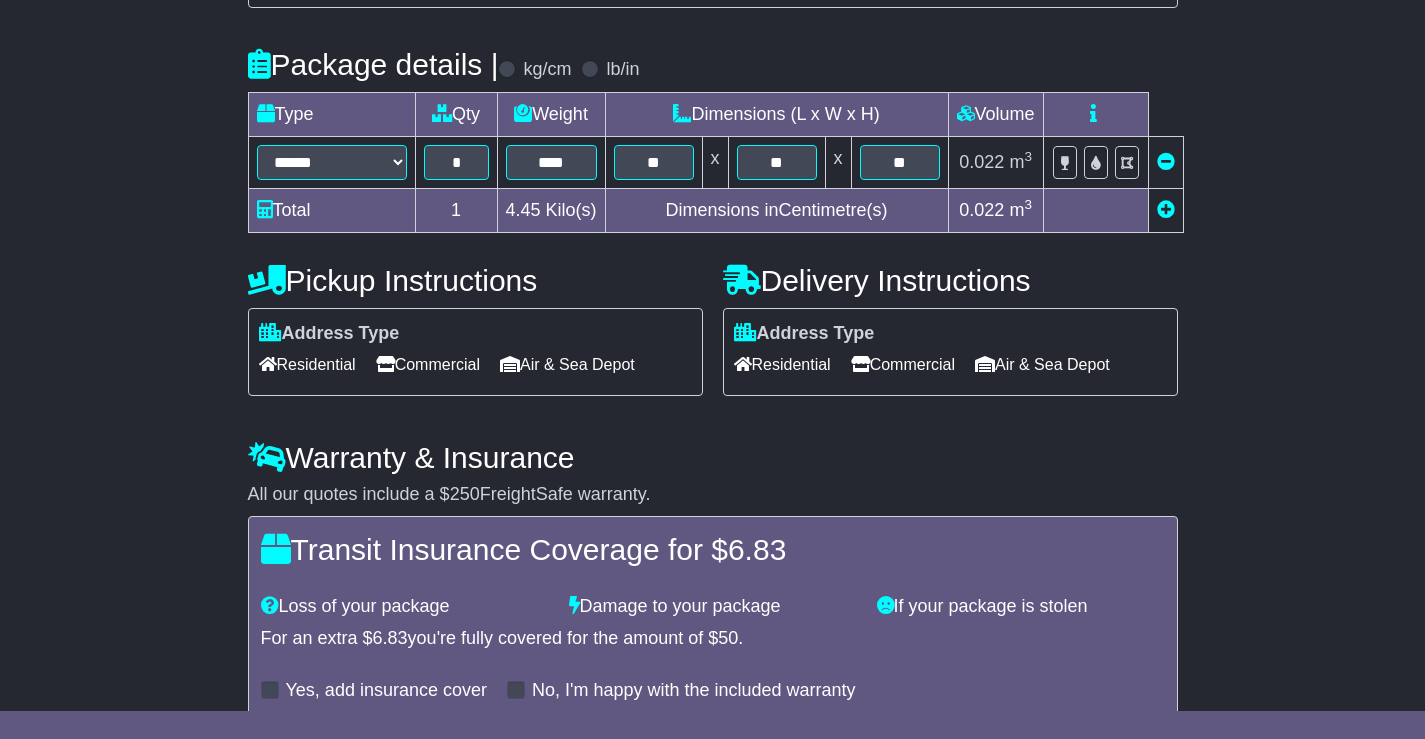 click on "Commercial" at bounding box center (903, 364) 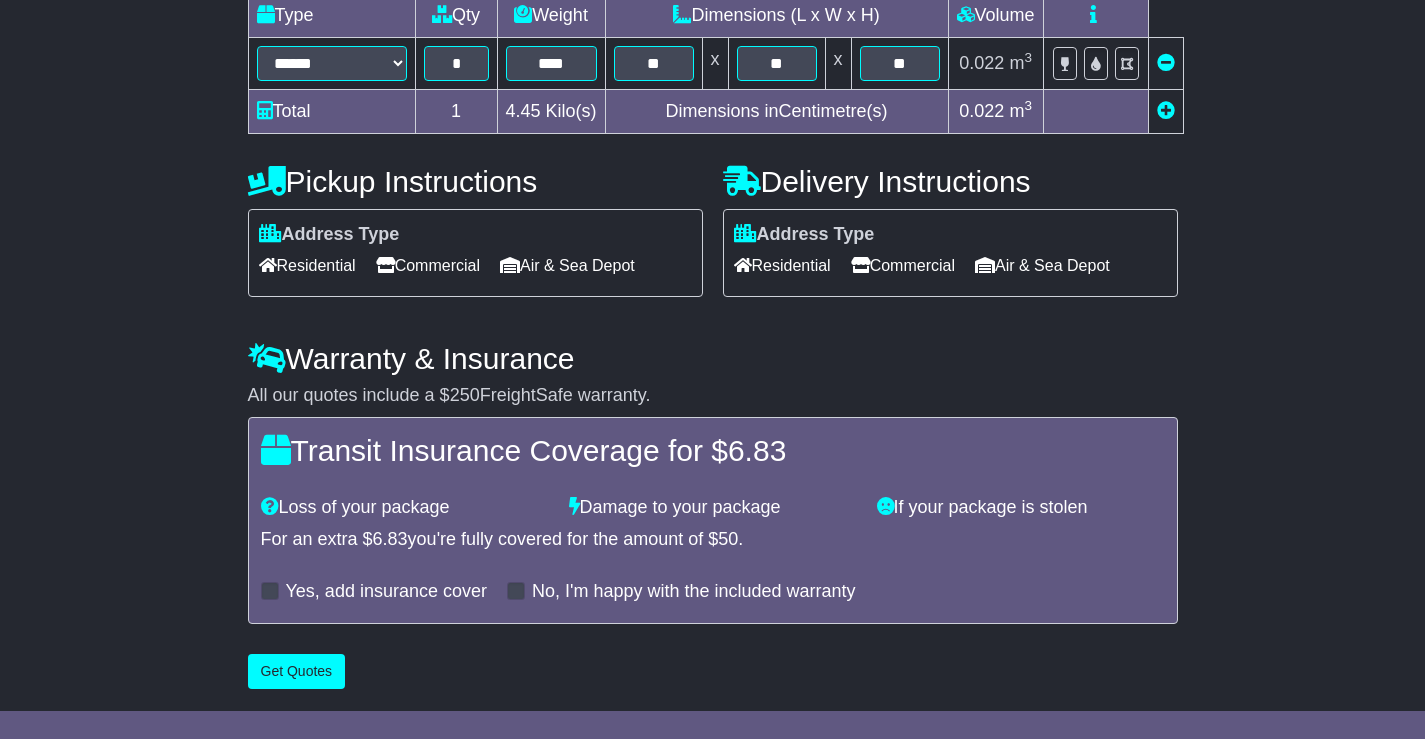 scroll, scrollTop: 643, scrollLeft: 0, axis: vertical 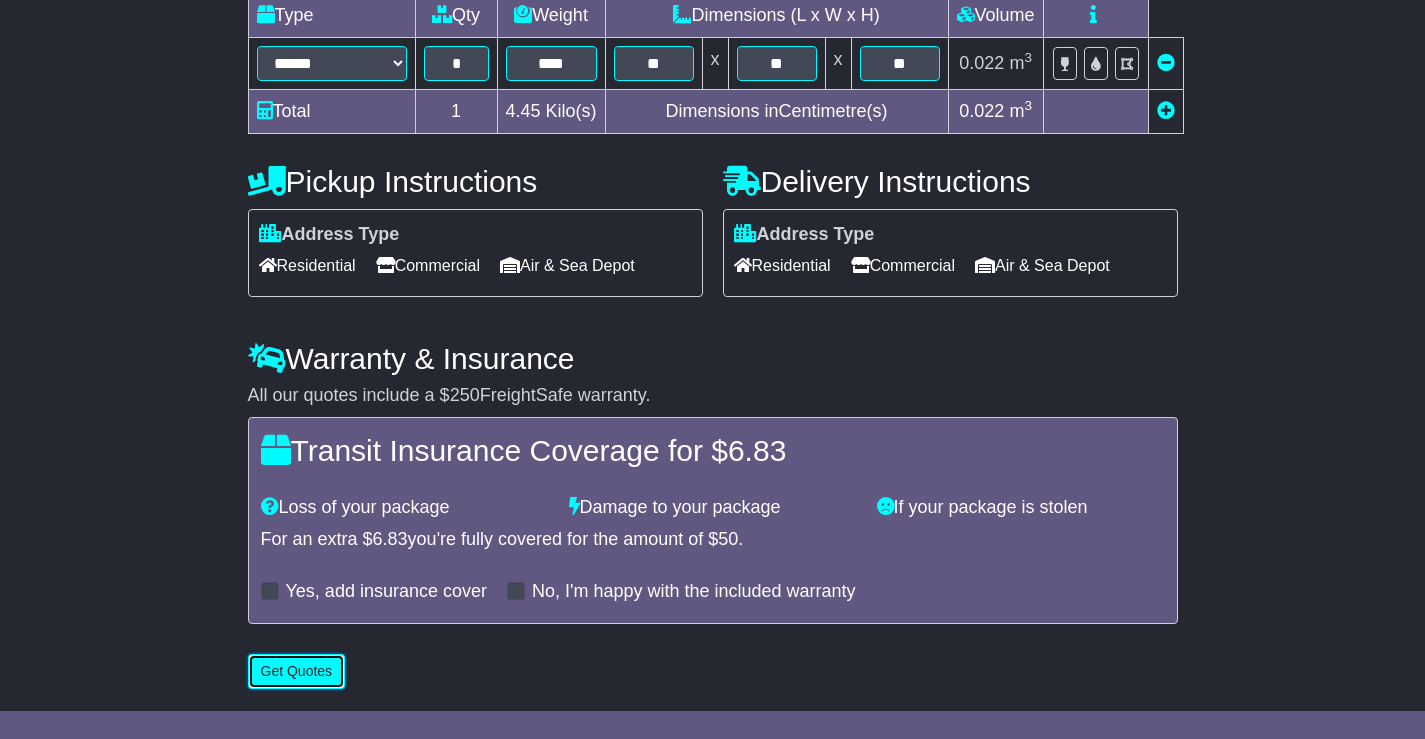 click on "Get Quotes" at bounding box center [297, 671] 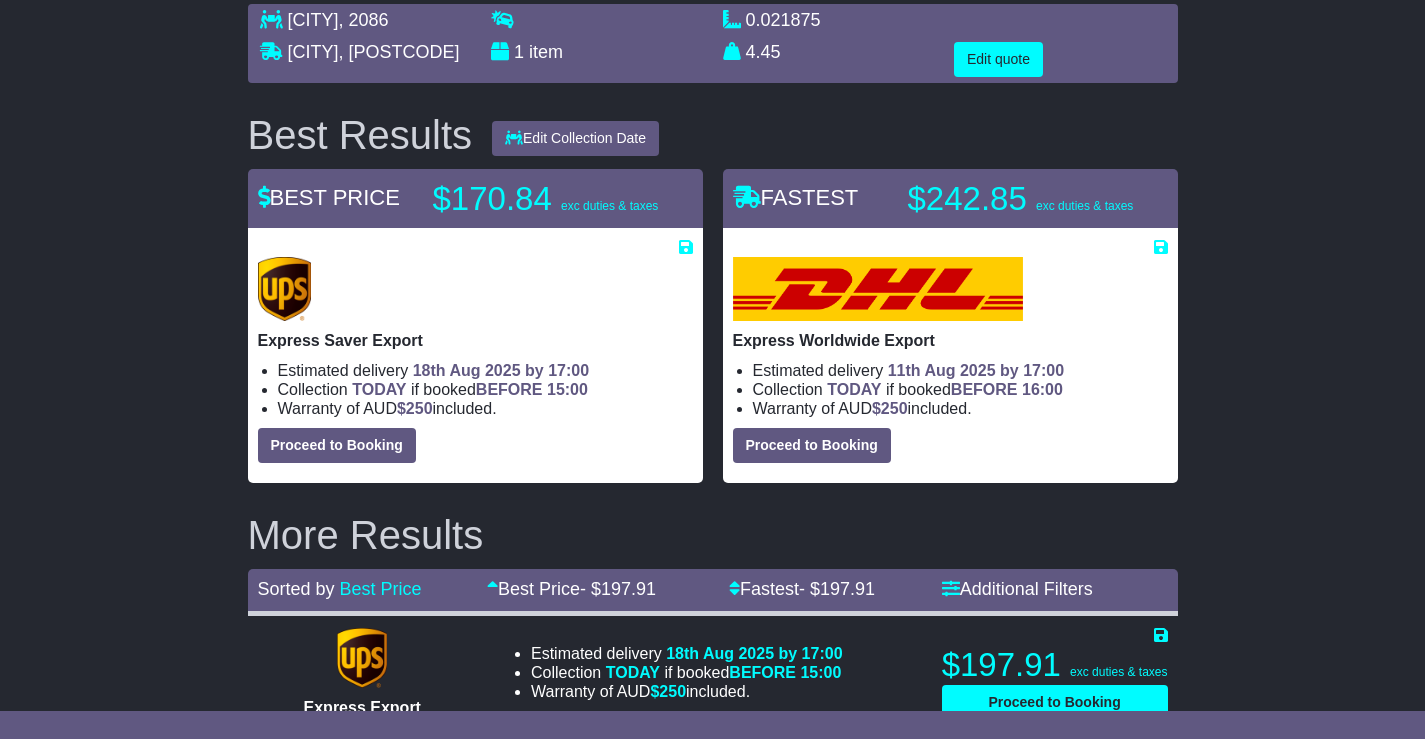 scroll, scrollTop: 200, scrollLeft: 0, axis: vertical 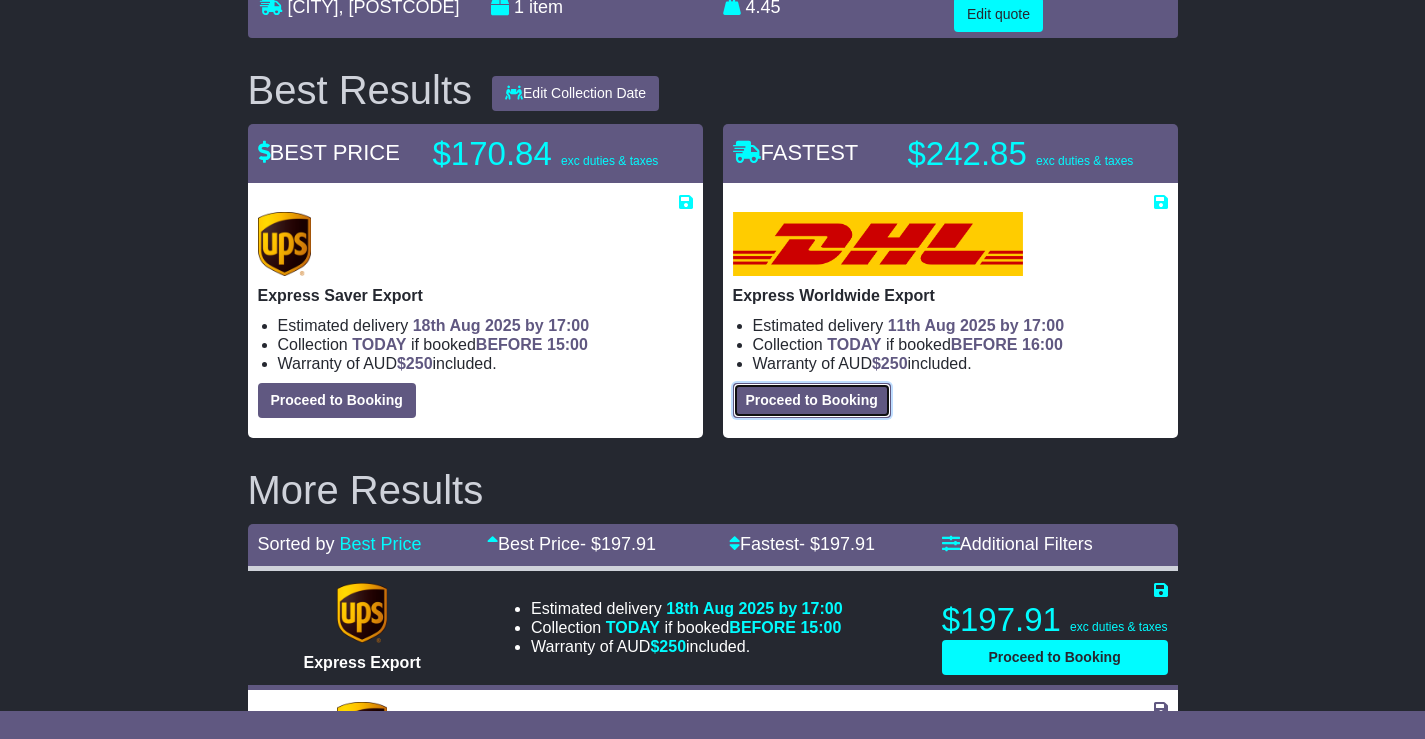 click on "Proceed to Booking" at bounding box center (812, 400) 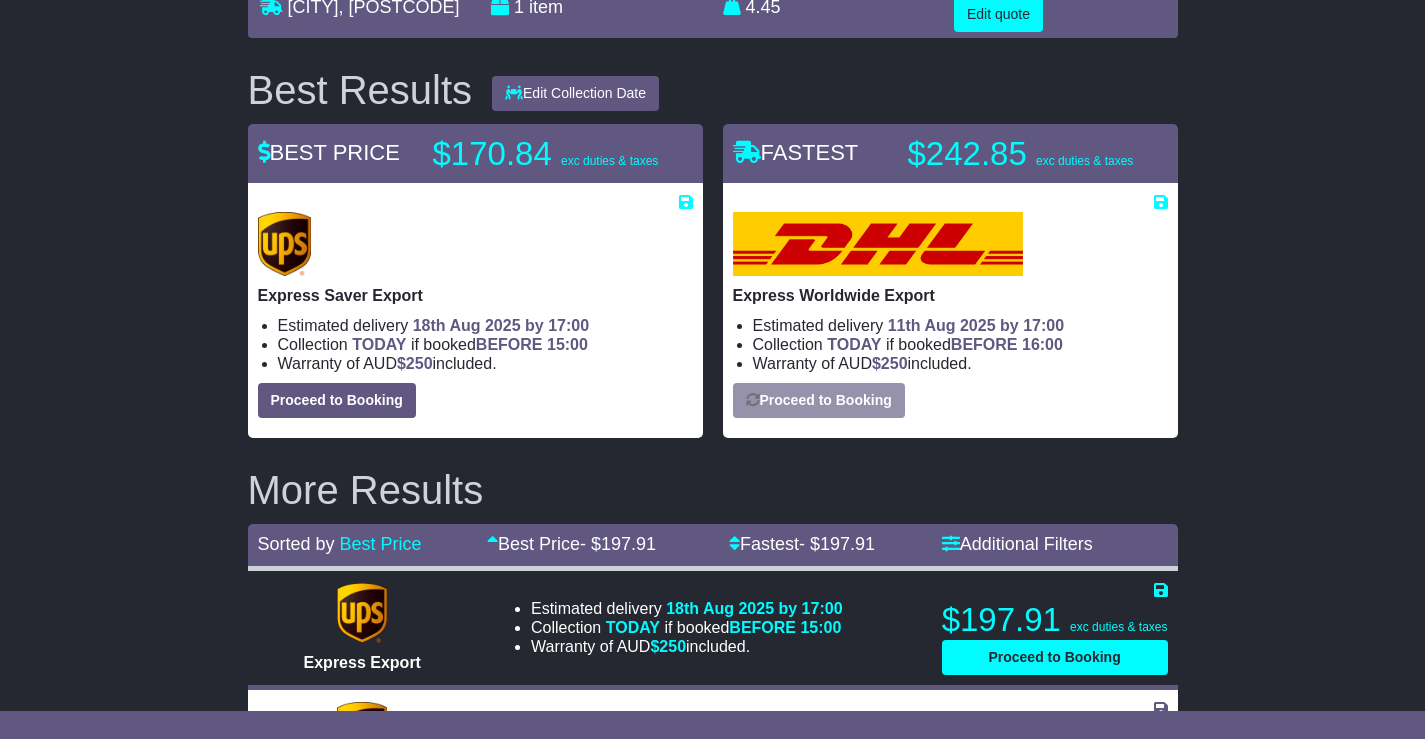 select on "***" 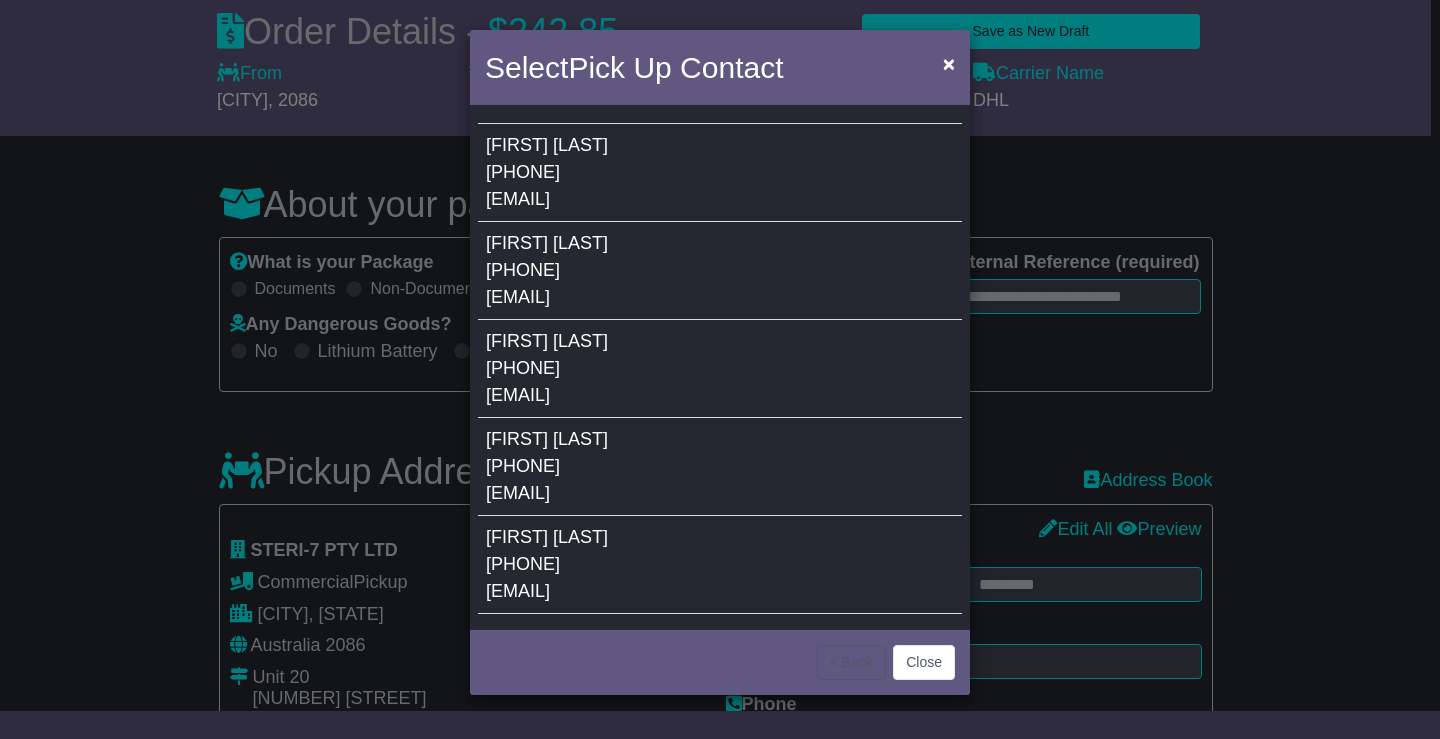 click on "[PHONE]" at bounding box center (523, 466) 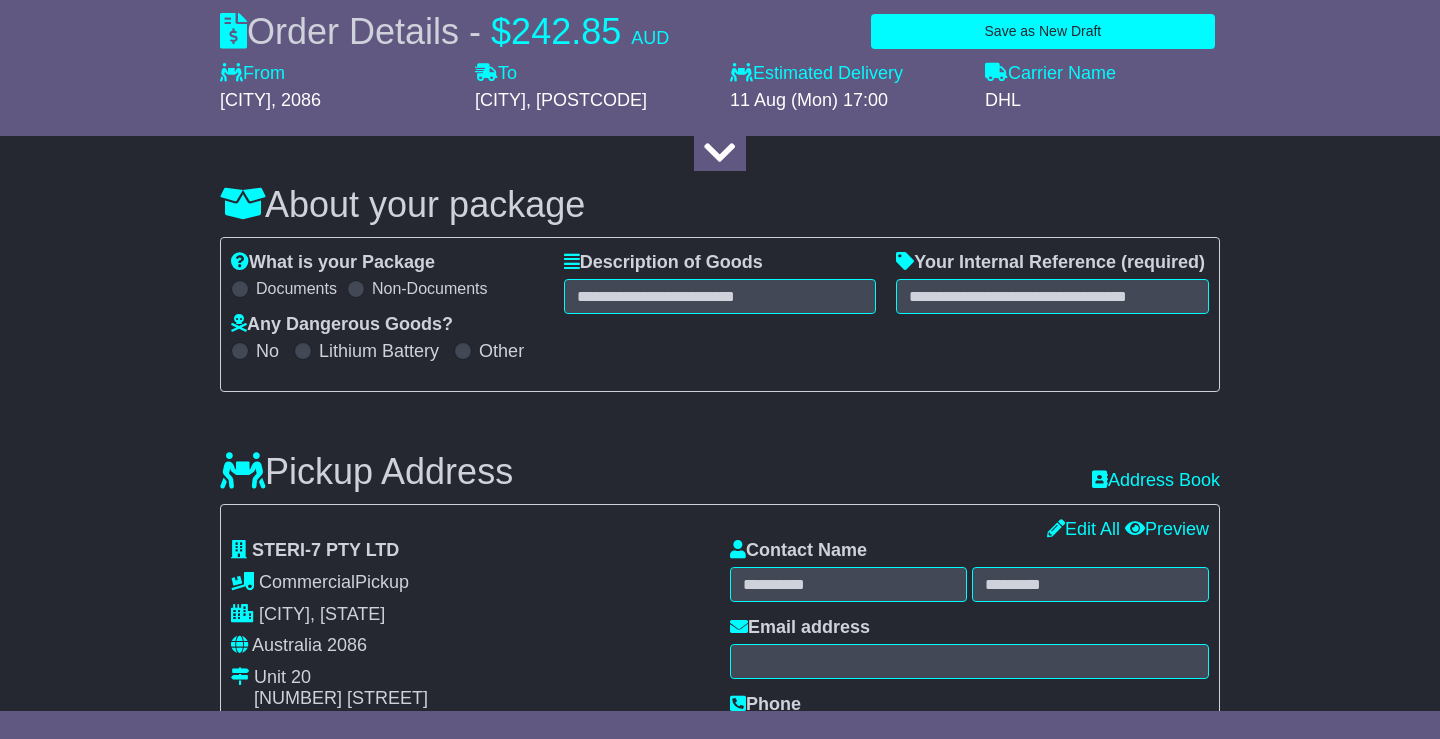type on "*******" 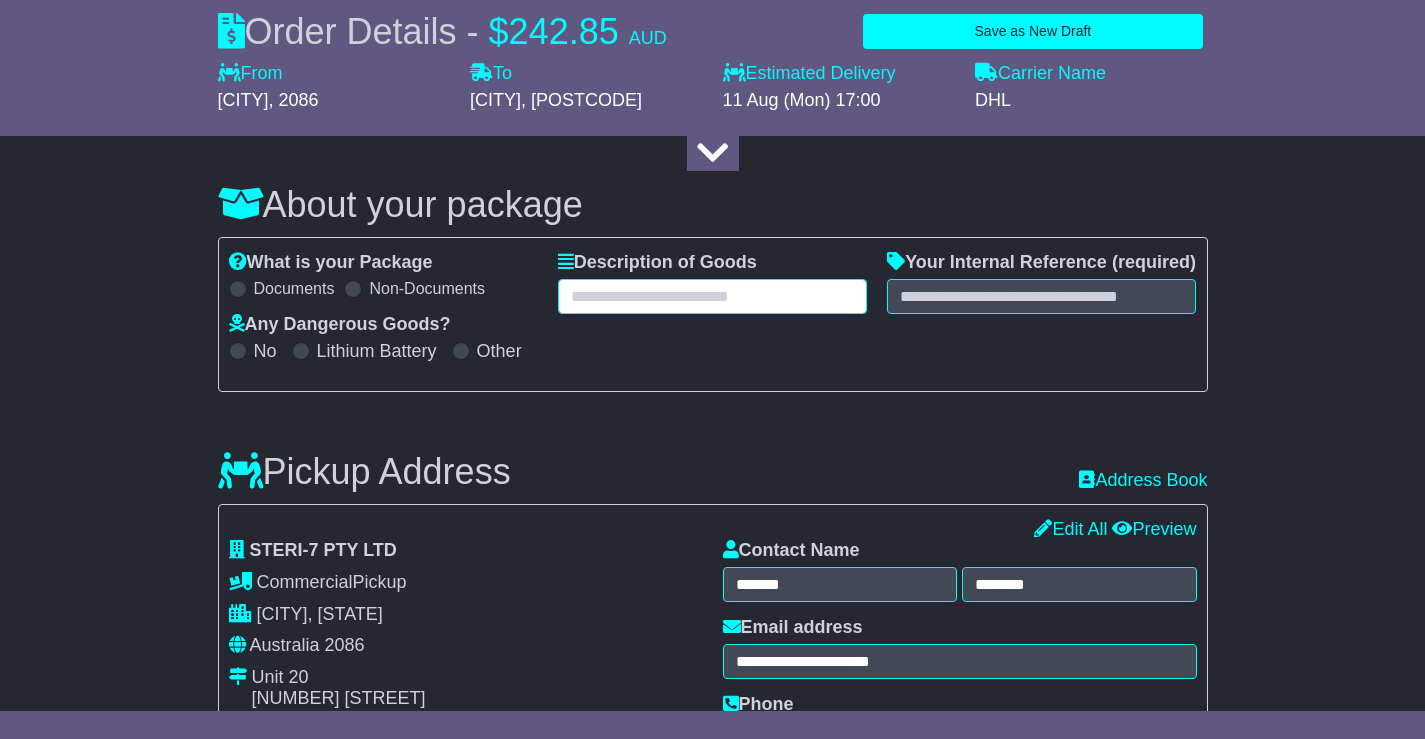 click at bounding box center (712, 296) 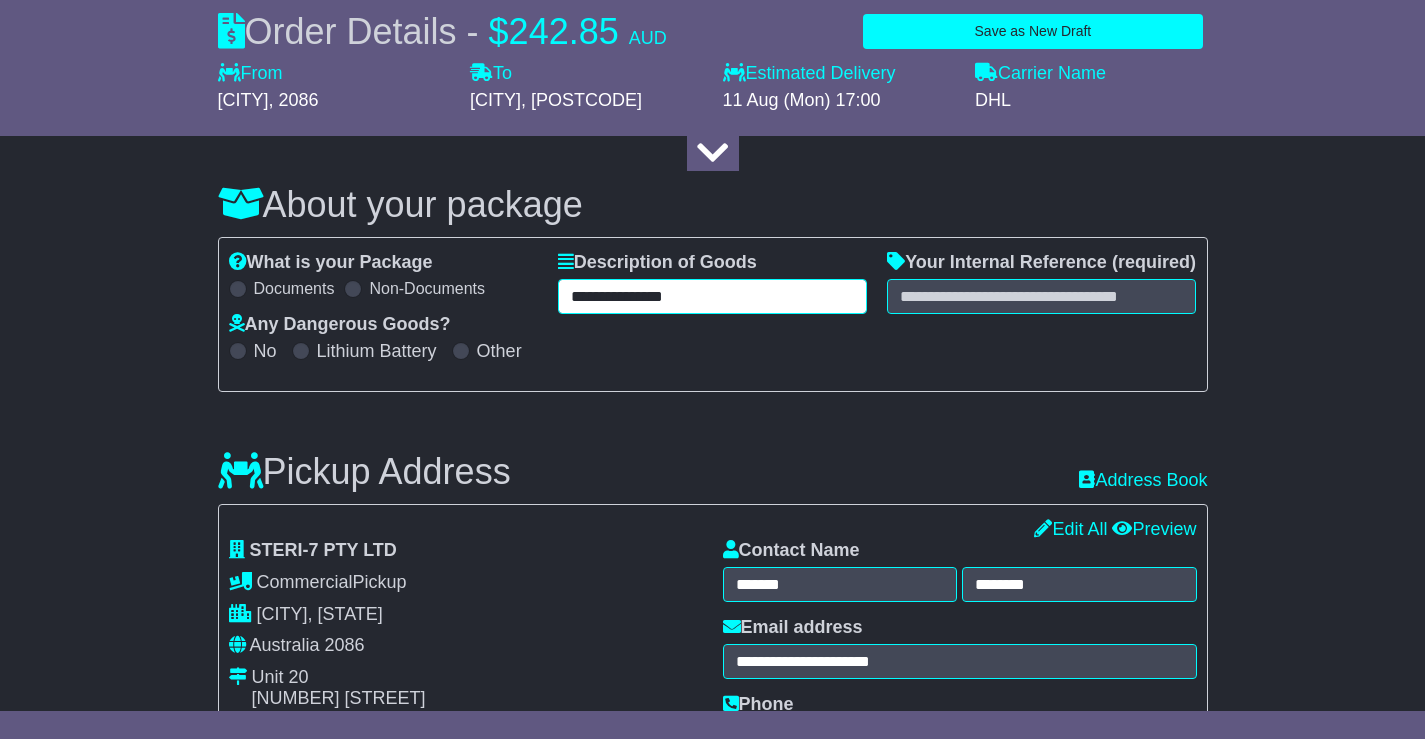 type on "**********" 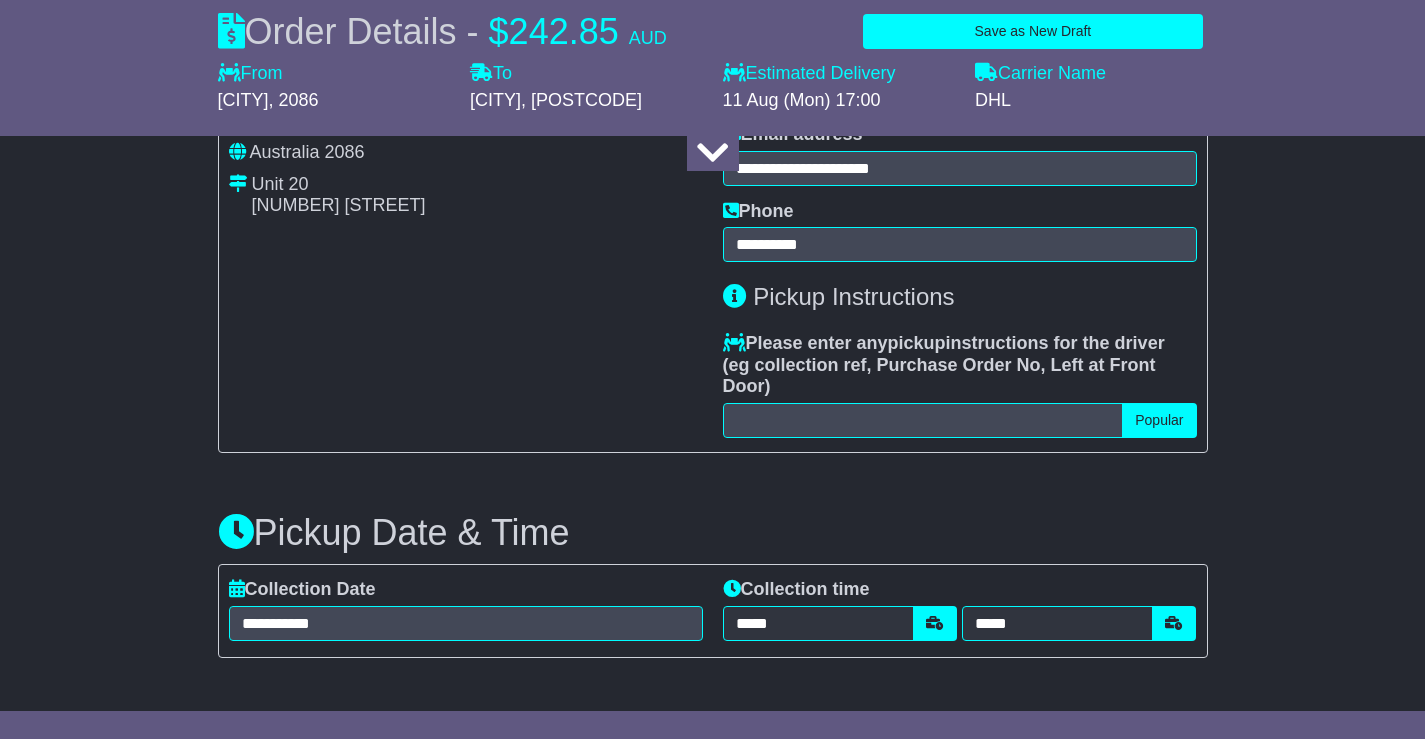 scroll, scrollTop: 700, scrollLeft: 0, axis: vertical 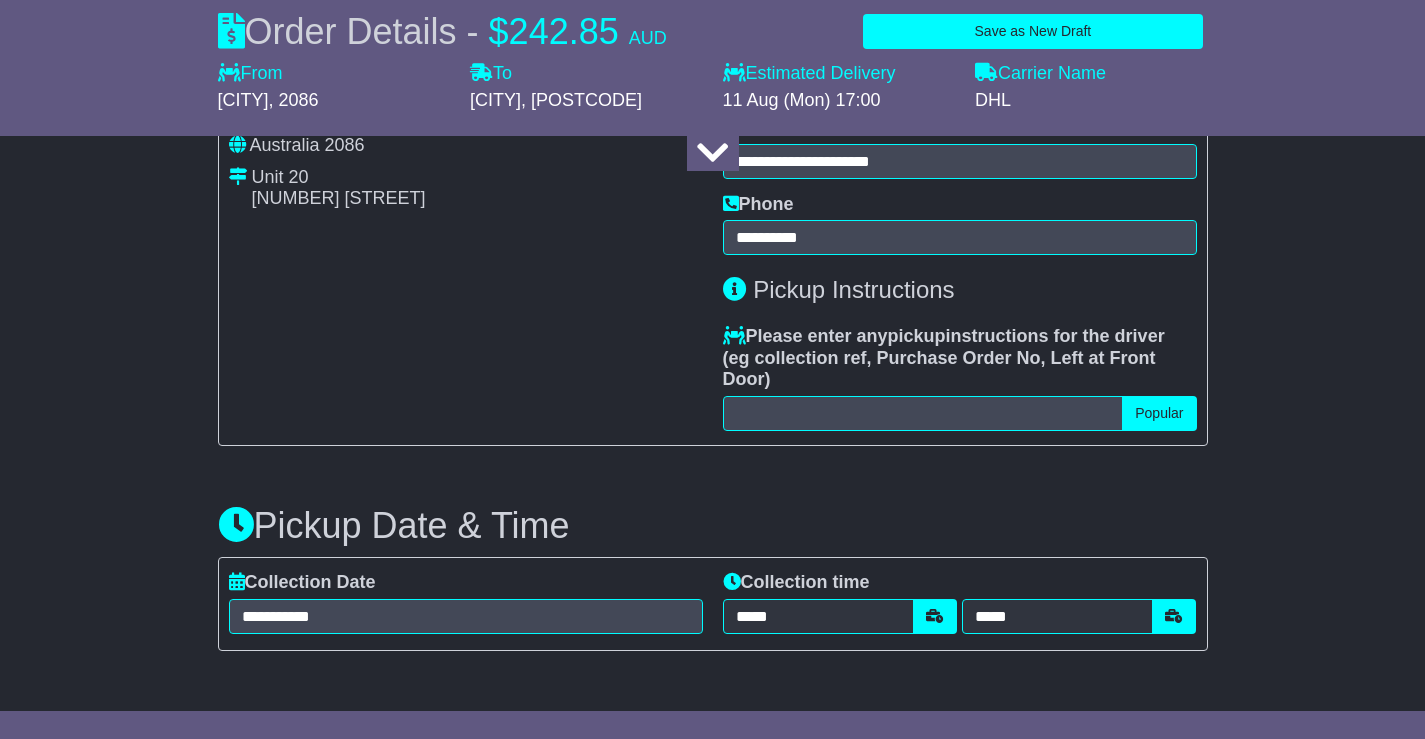 type on "*******" 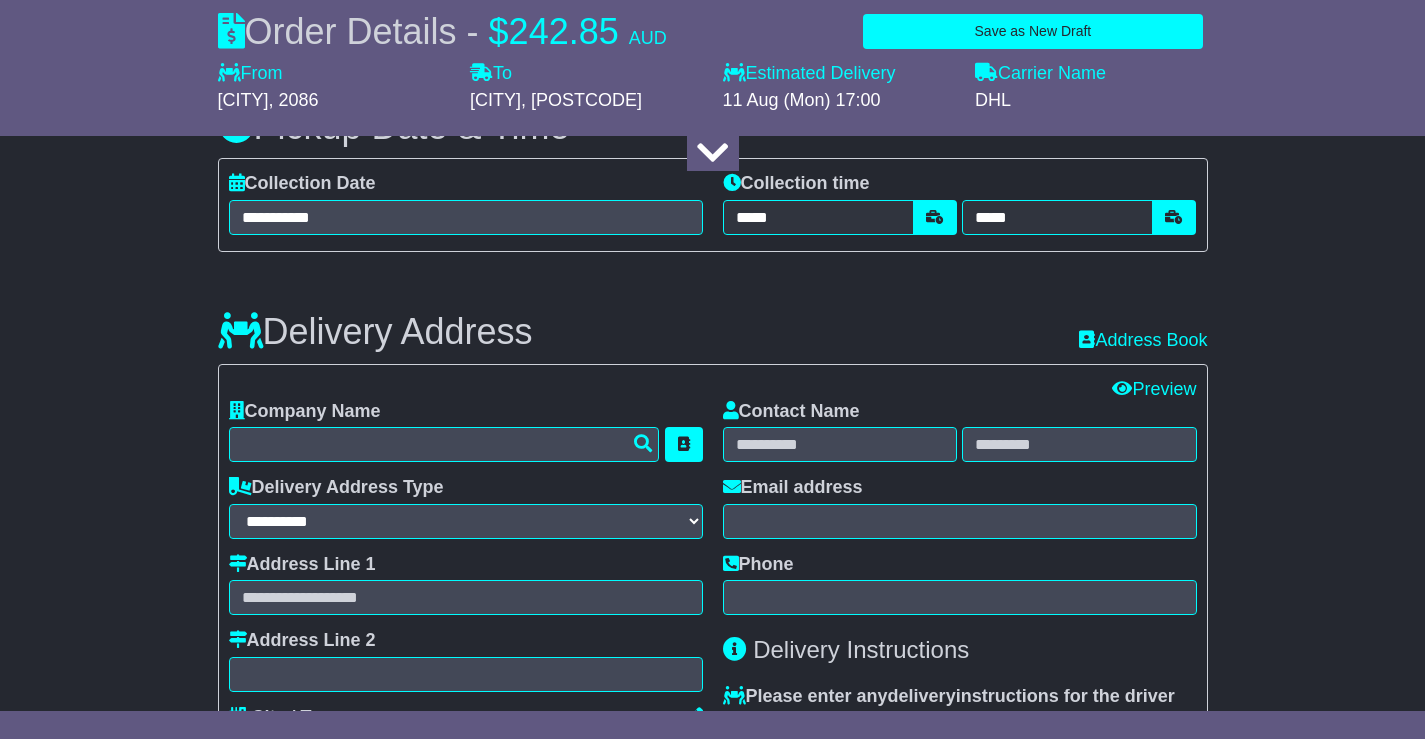 scroll, scrollTop: 1100, scrollLeft: 0, axis: vertical 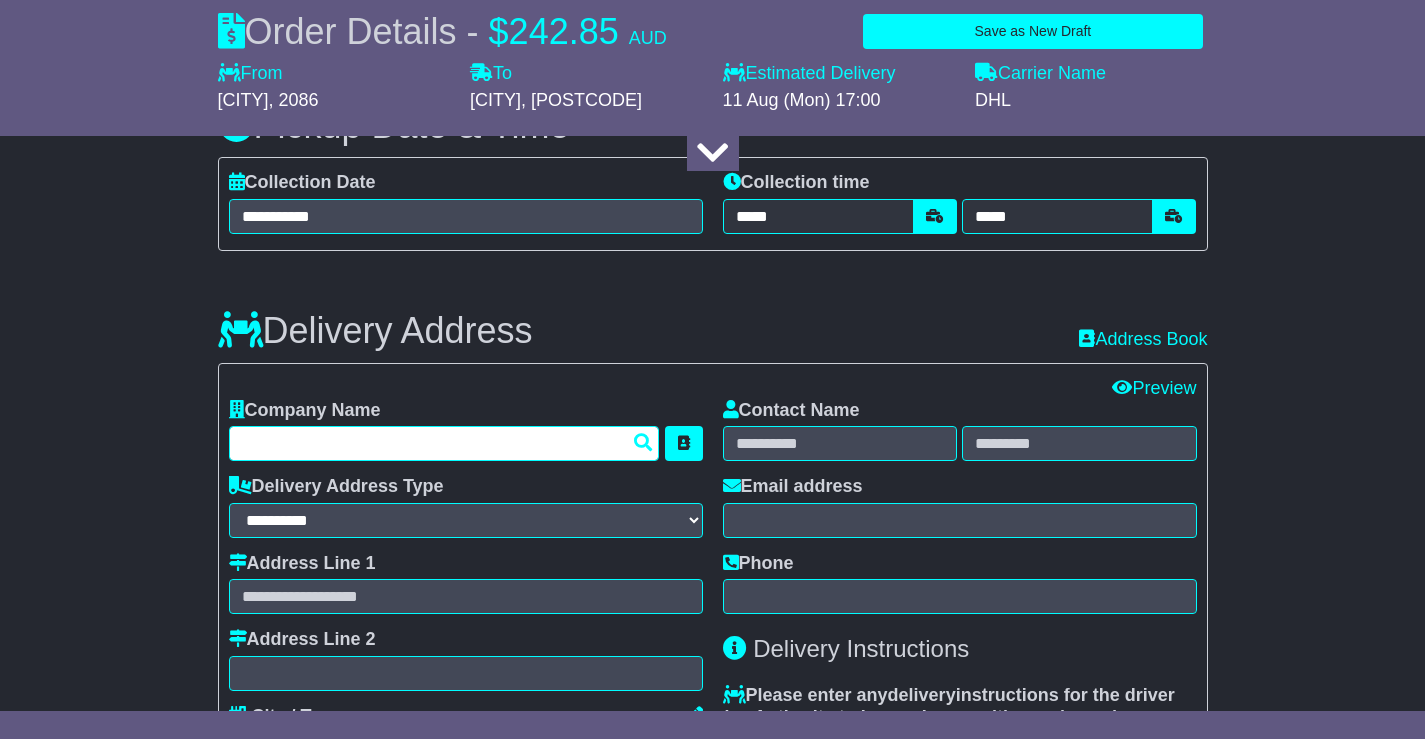 click at bounding box center [444, 443] 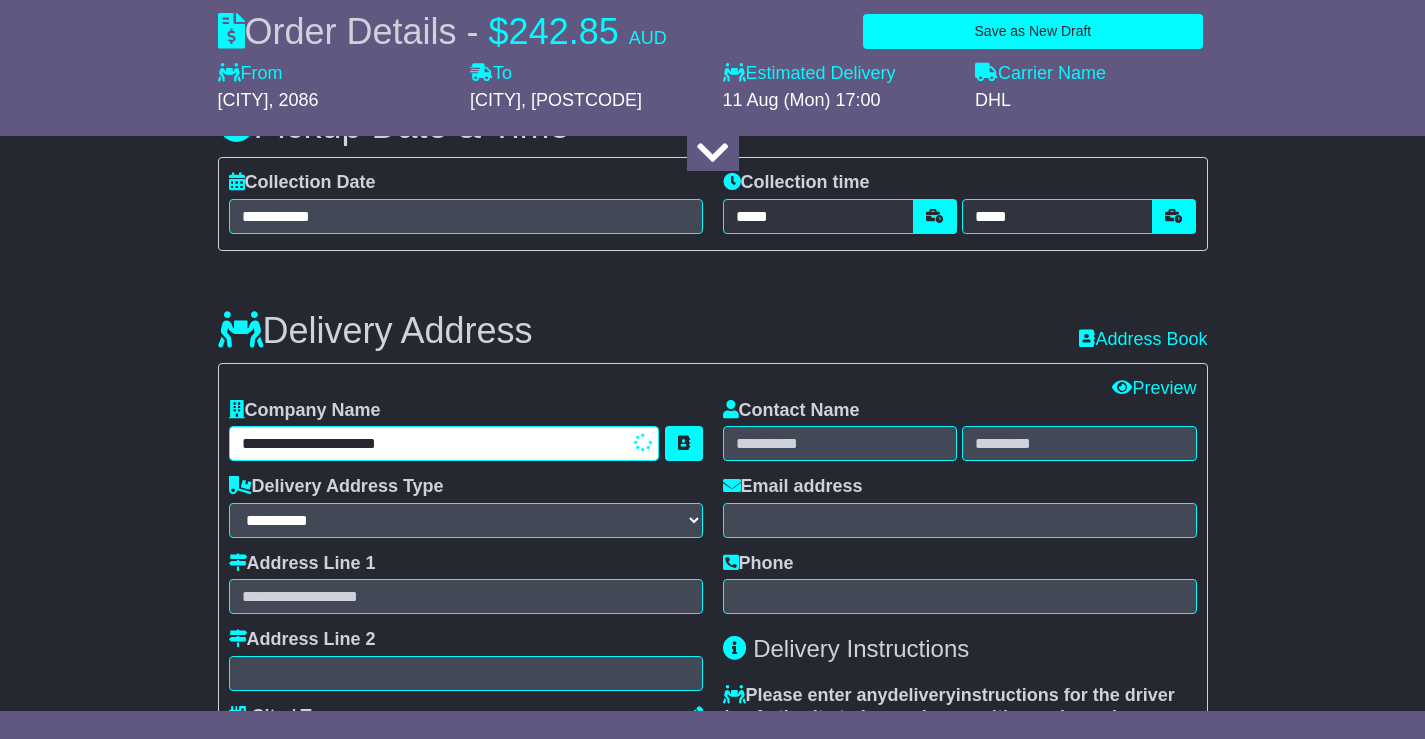 type on "**********" 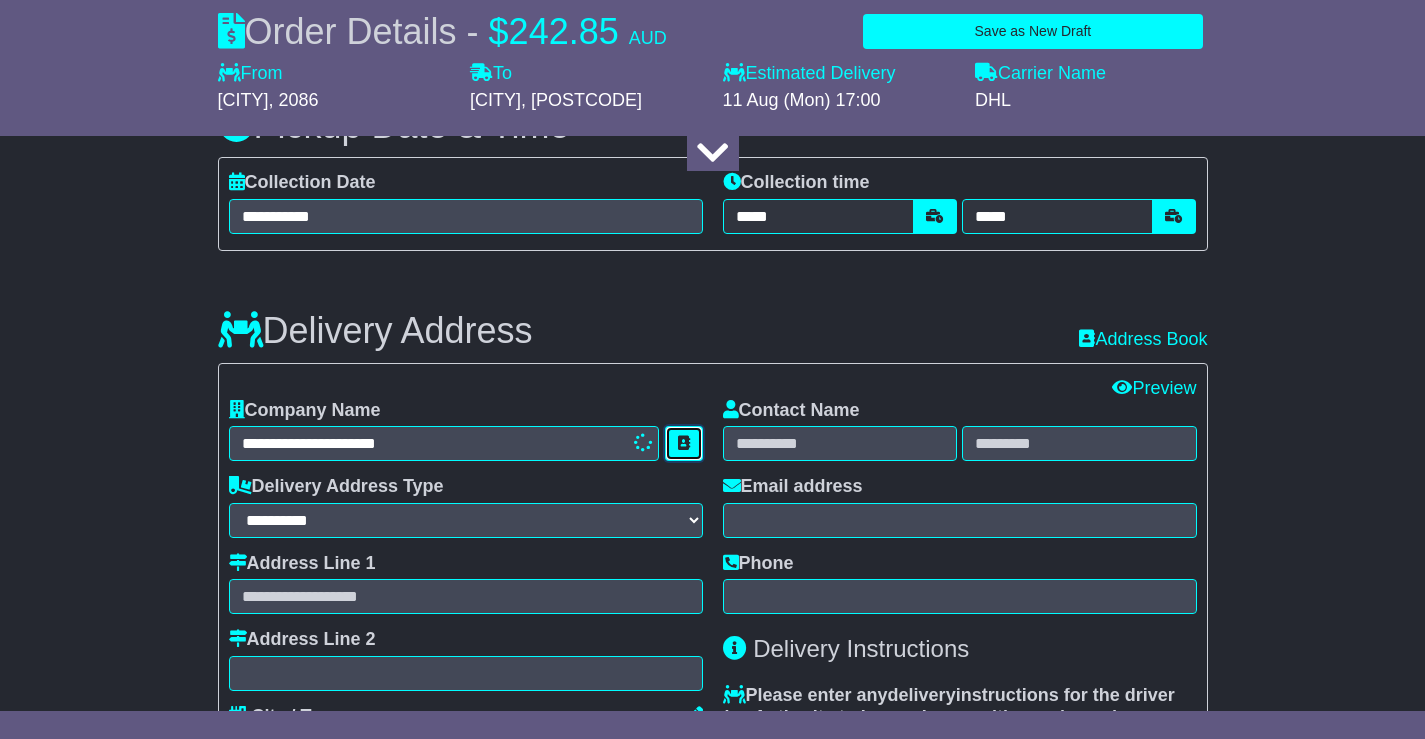 type 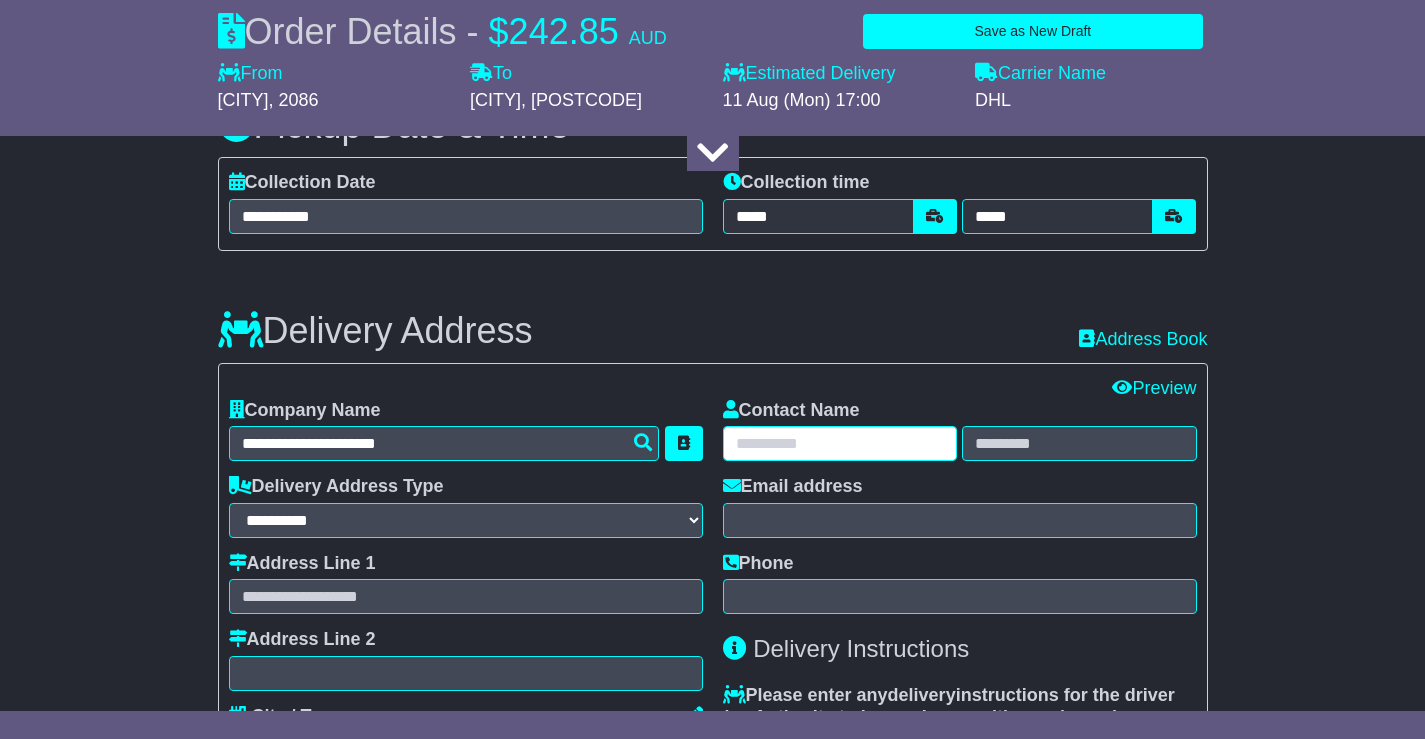 click at bounding box center [840, 443] 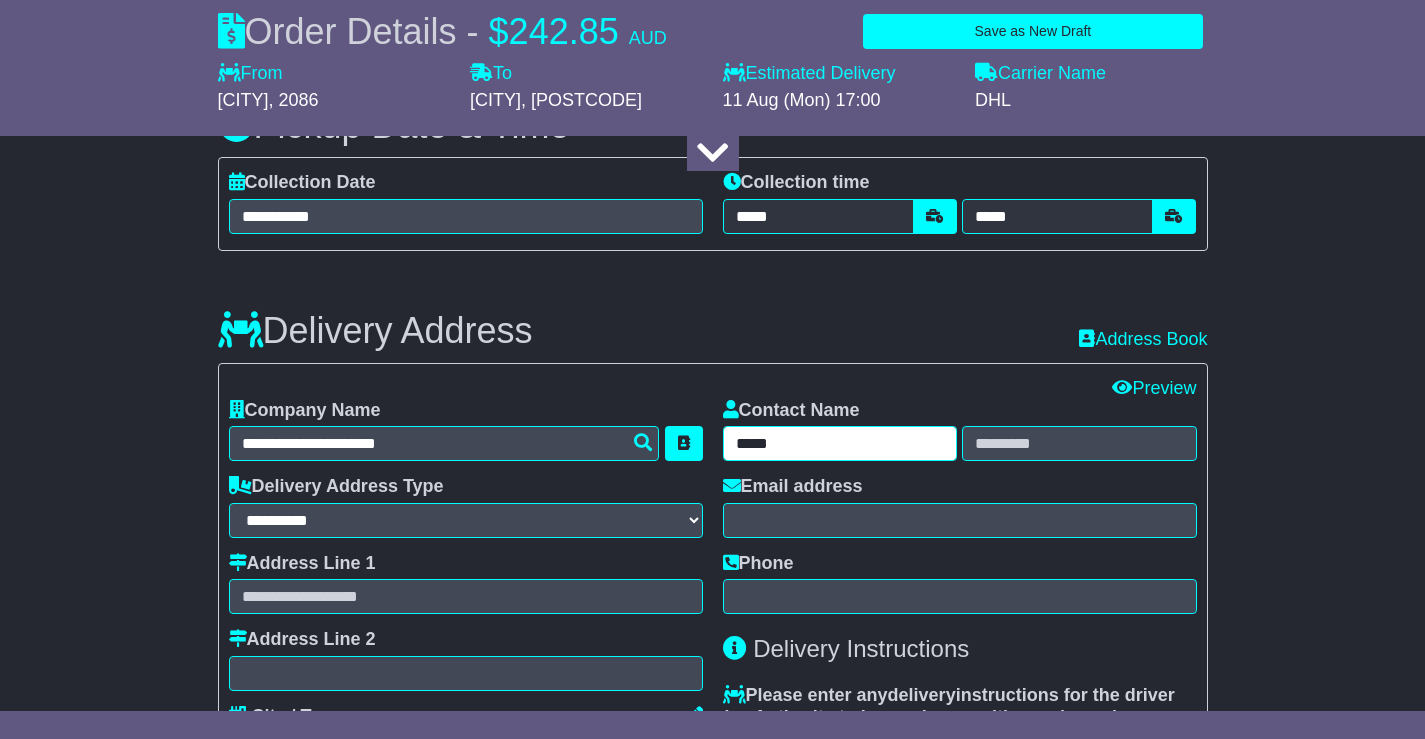 type on "*****" 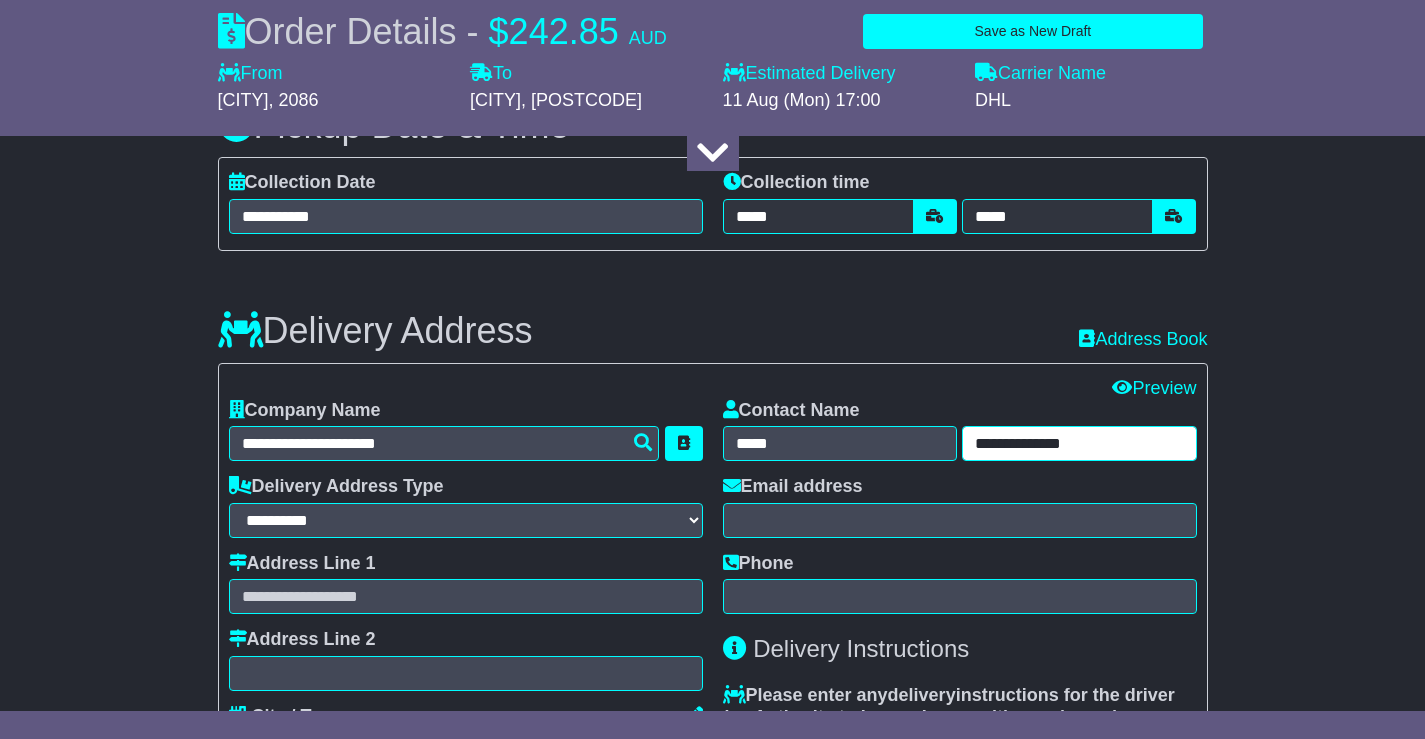 type on "**********" 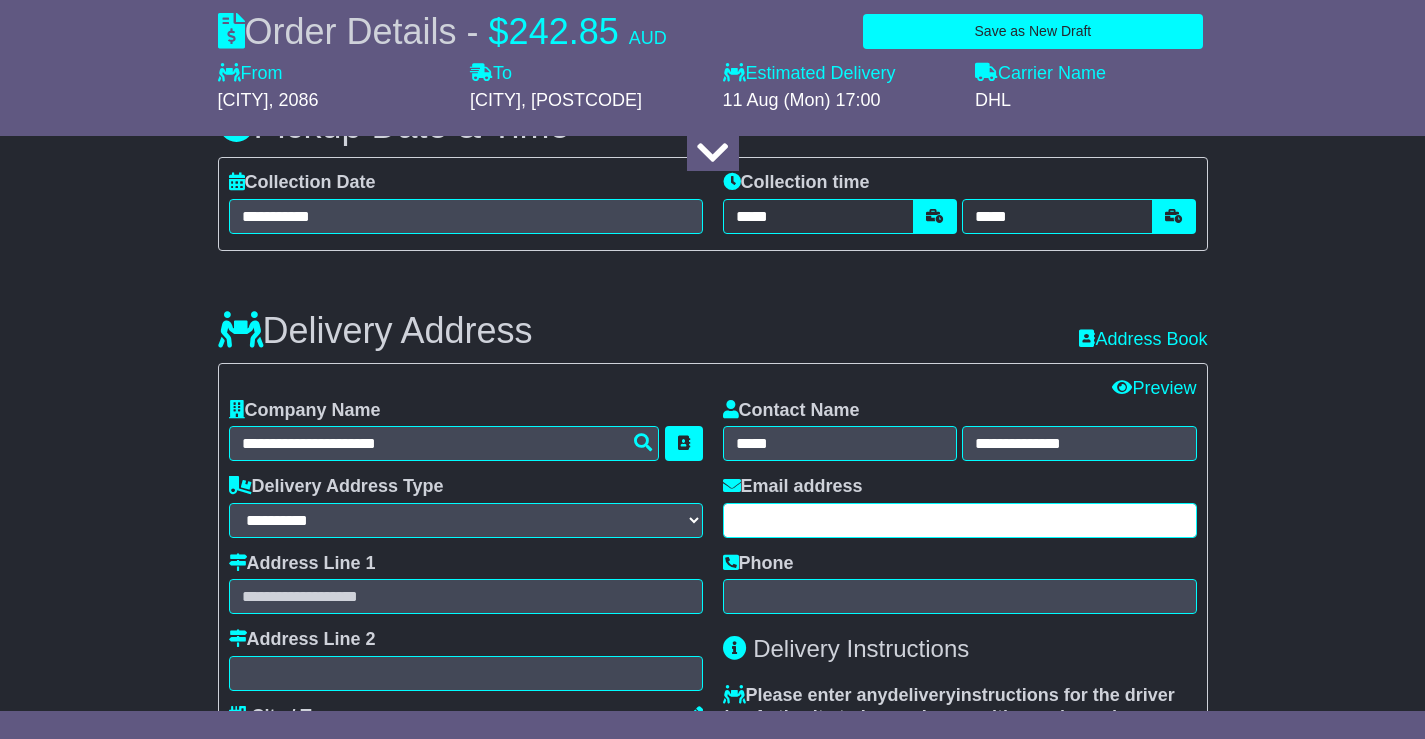 click at bounding box center [960, 520] 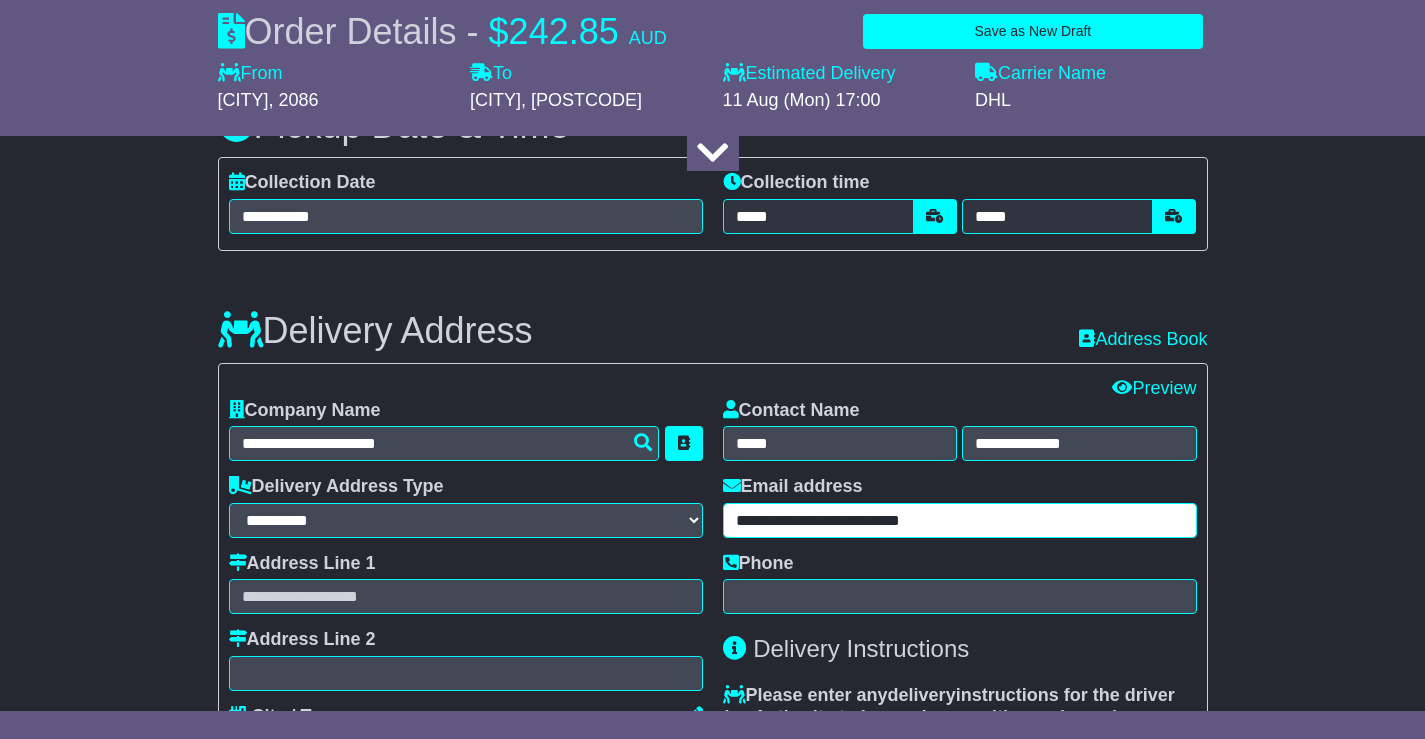 type on "**********" 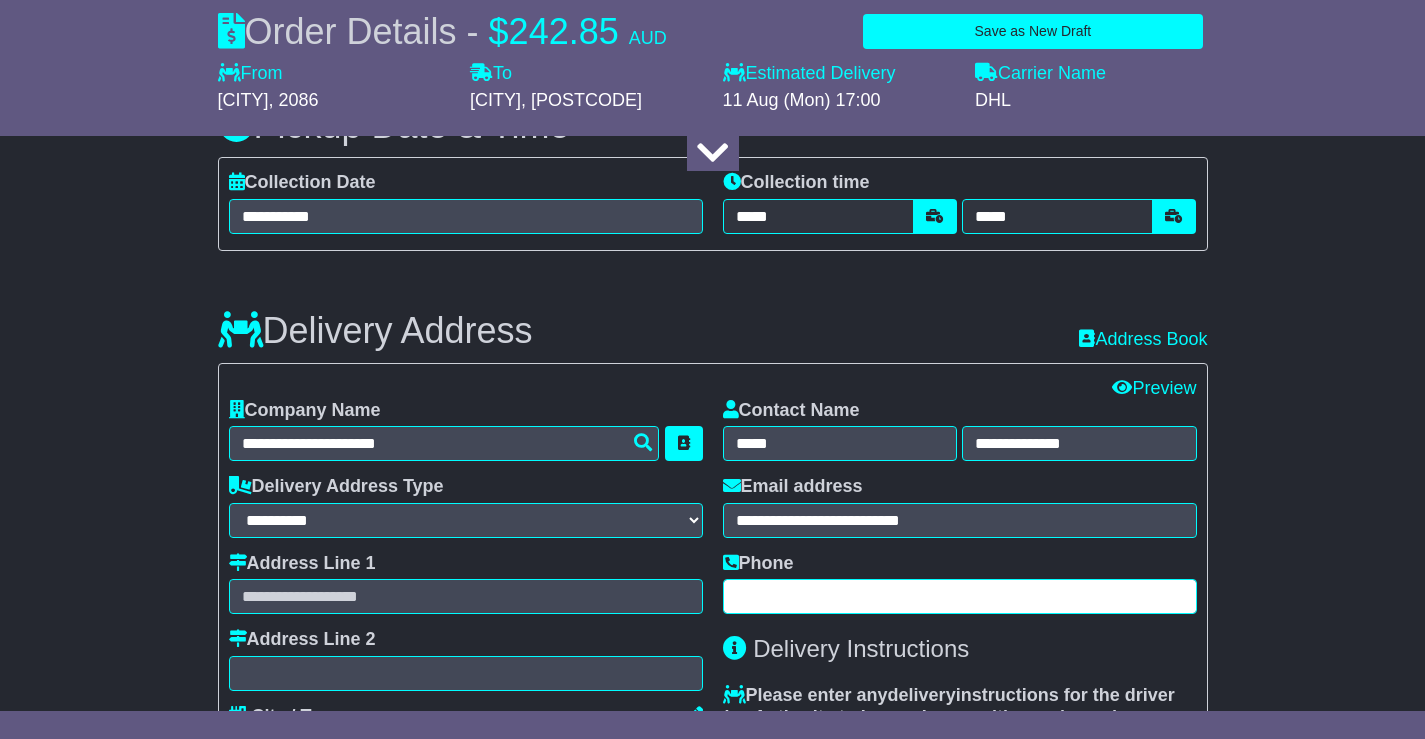 click at bounding box center [960, 596] 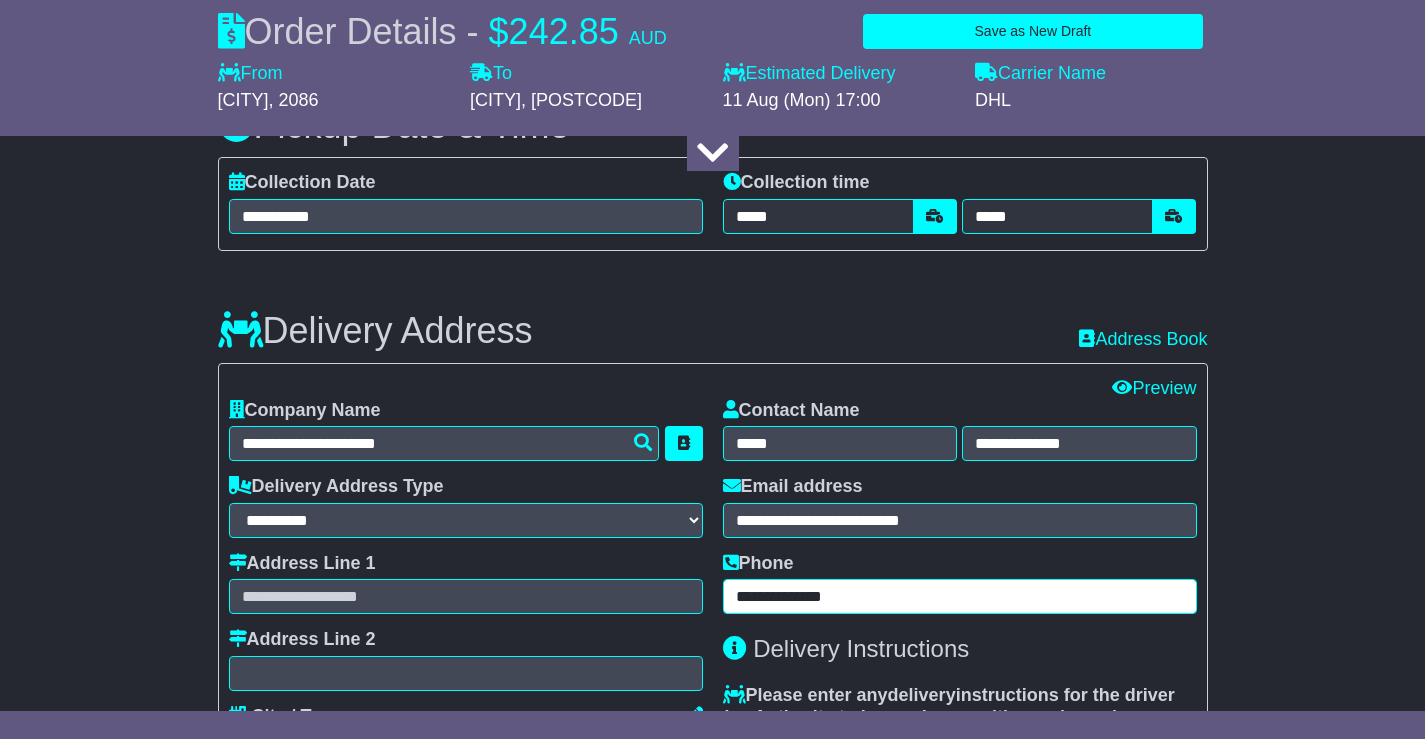 type on "**********" 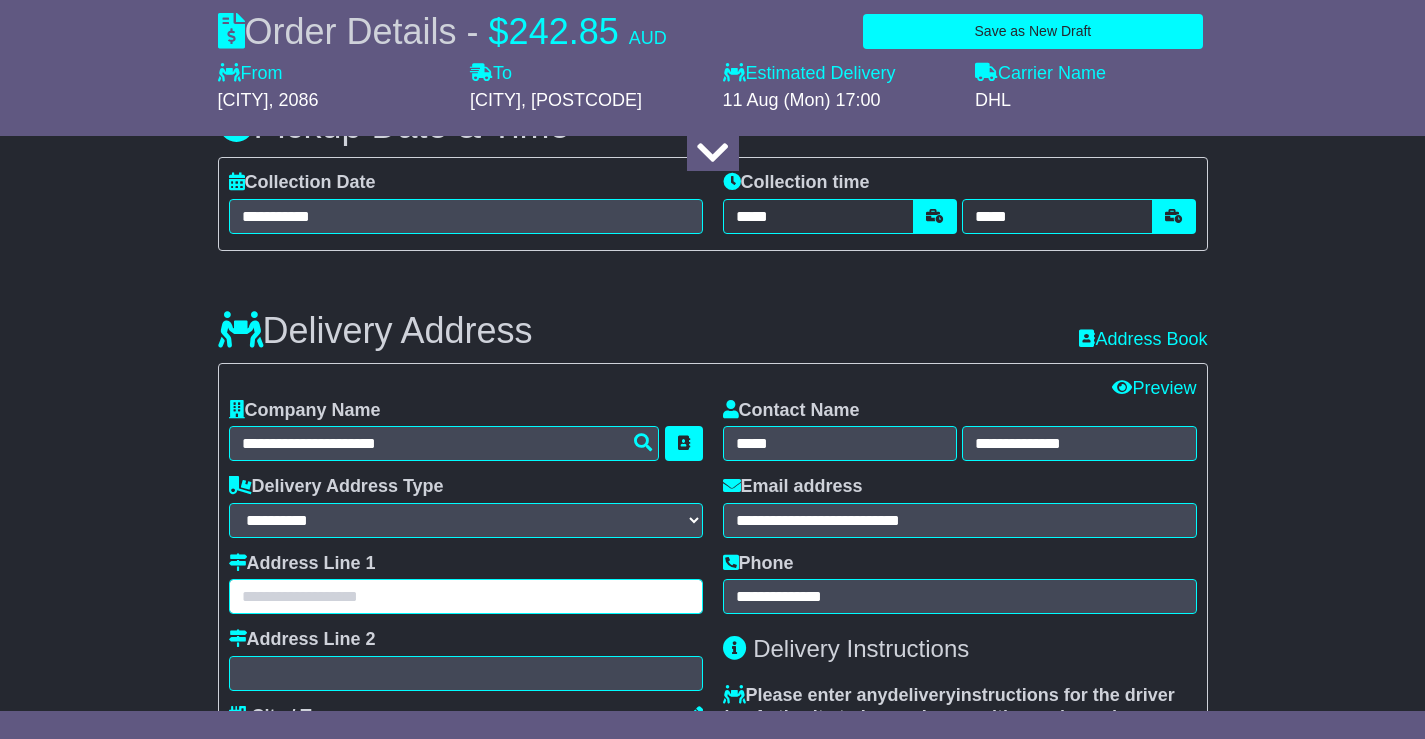 click at bounding box center (466, 596) 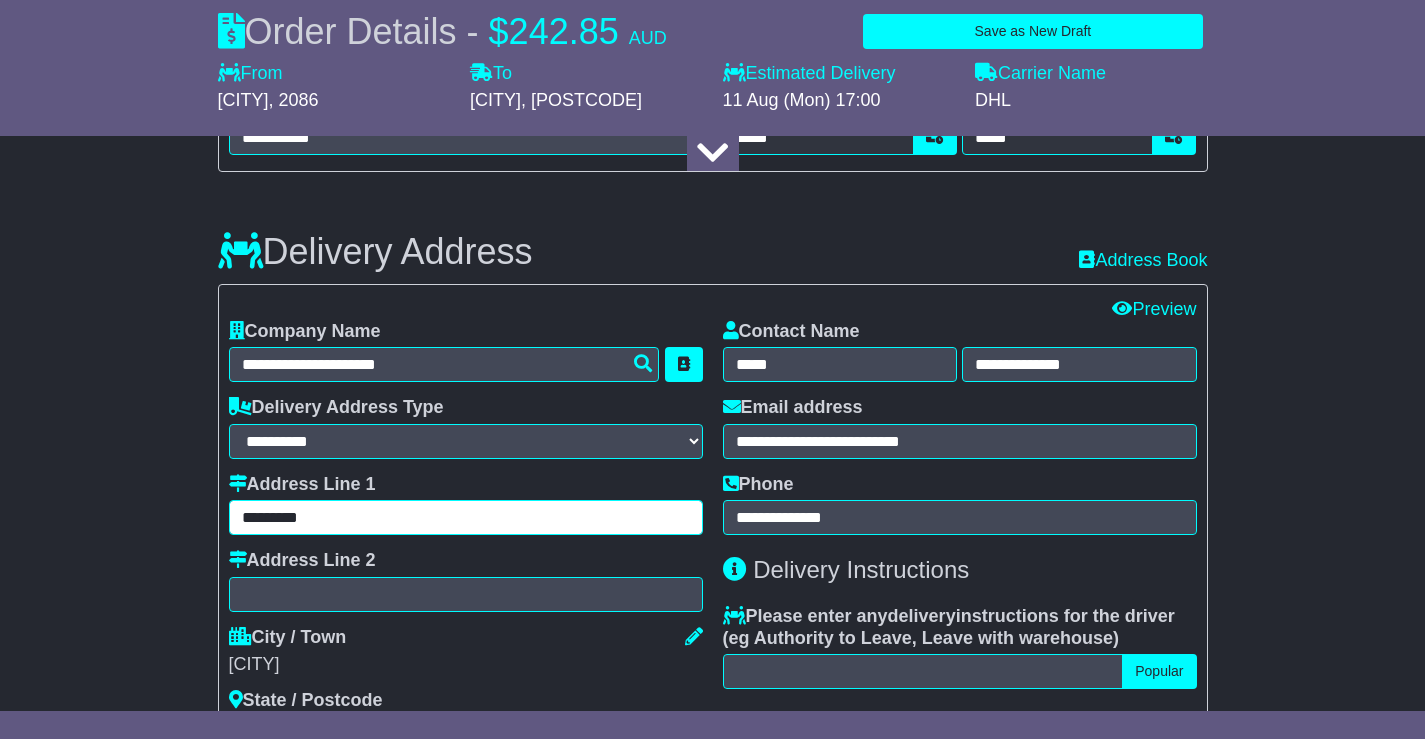 scroll, scrollTop: 1300, scrollLeft: 0, axis: vertical 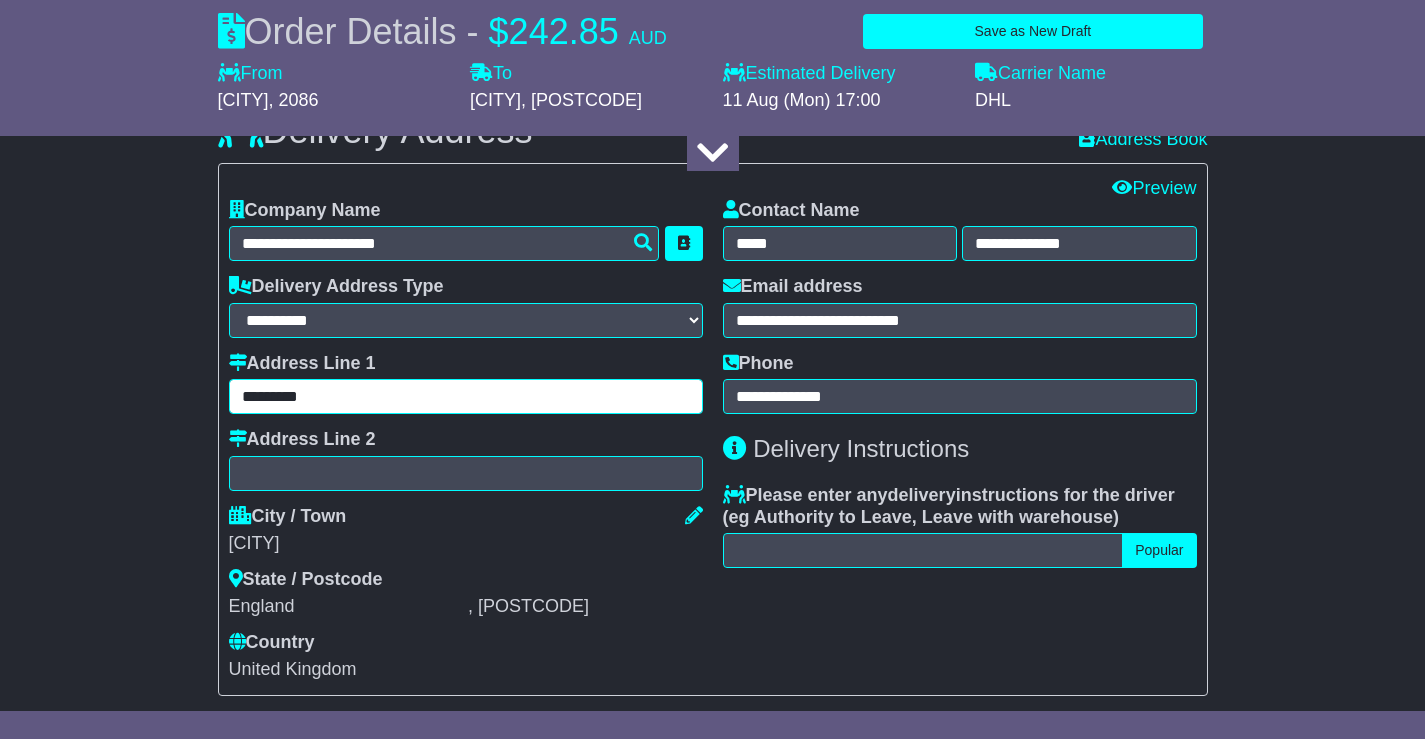 type on "*********" 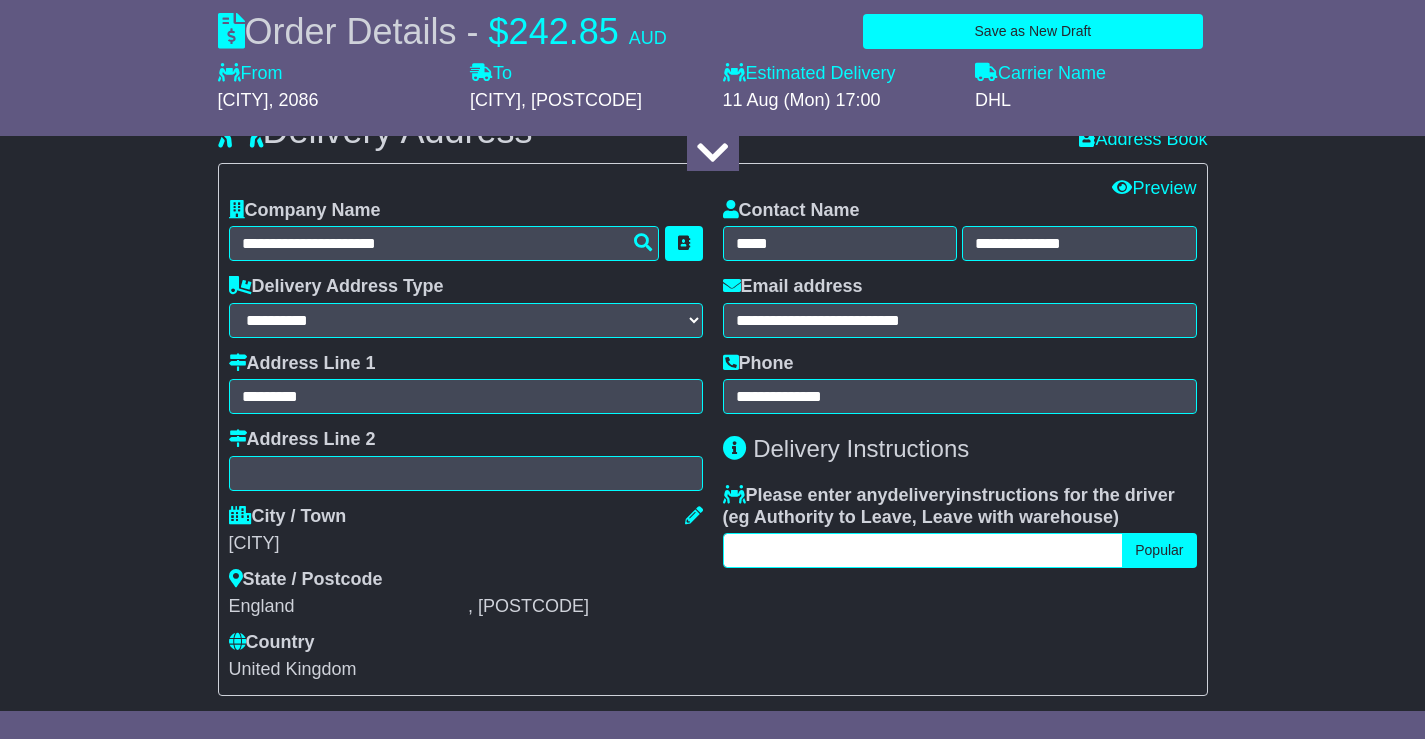 click at bounding box center [923, 550] 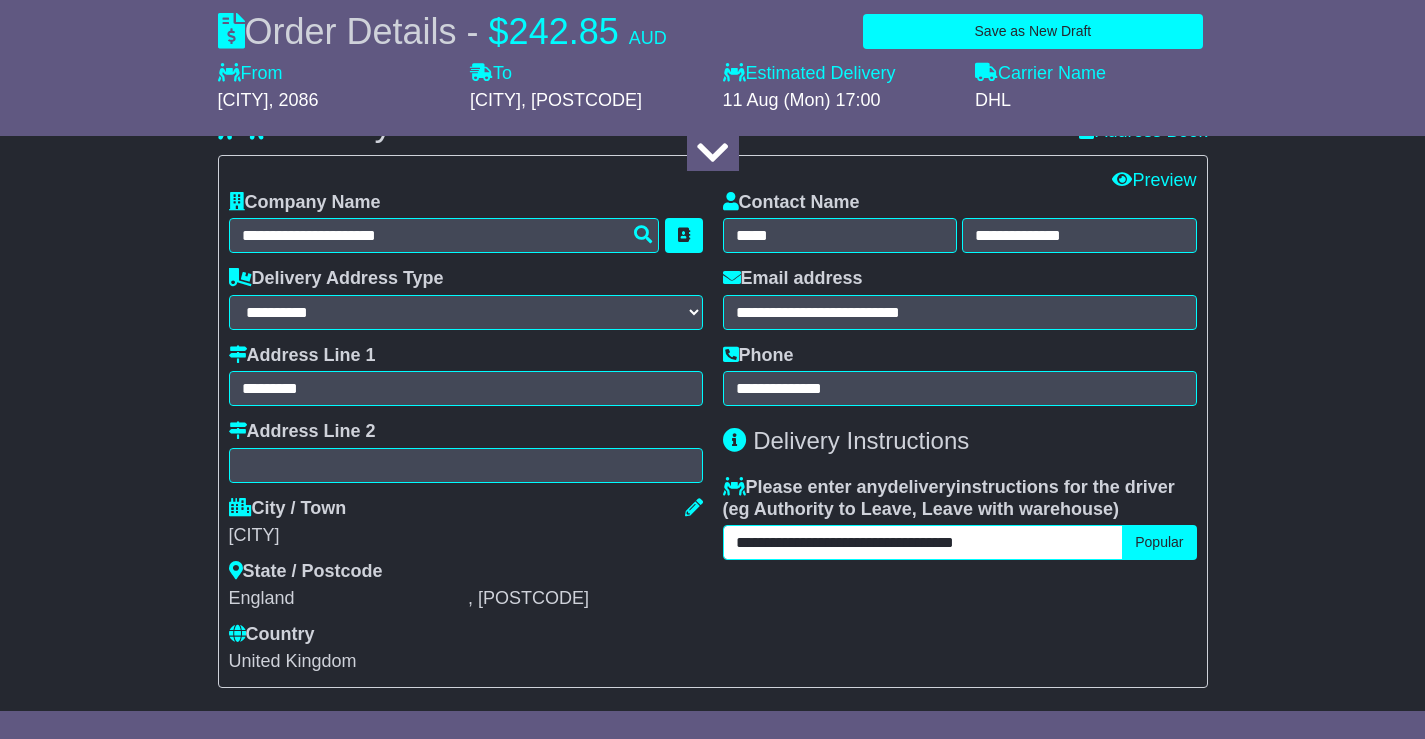 scroll, scrollTop: 1300, scrollLeft: 0, axis: vertical 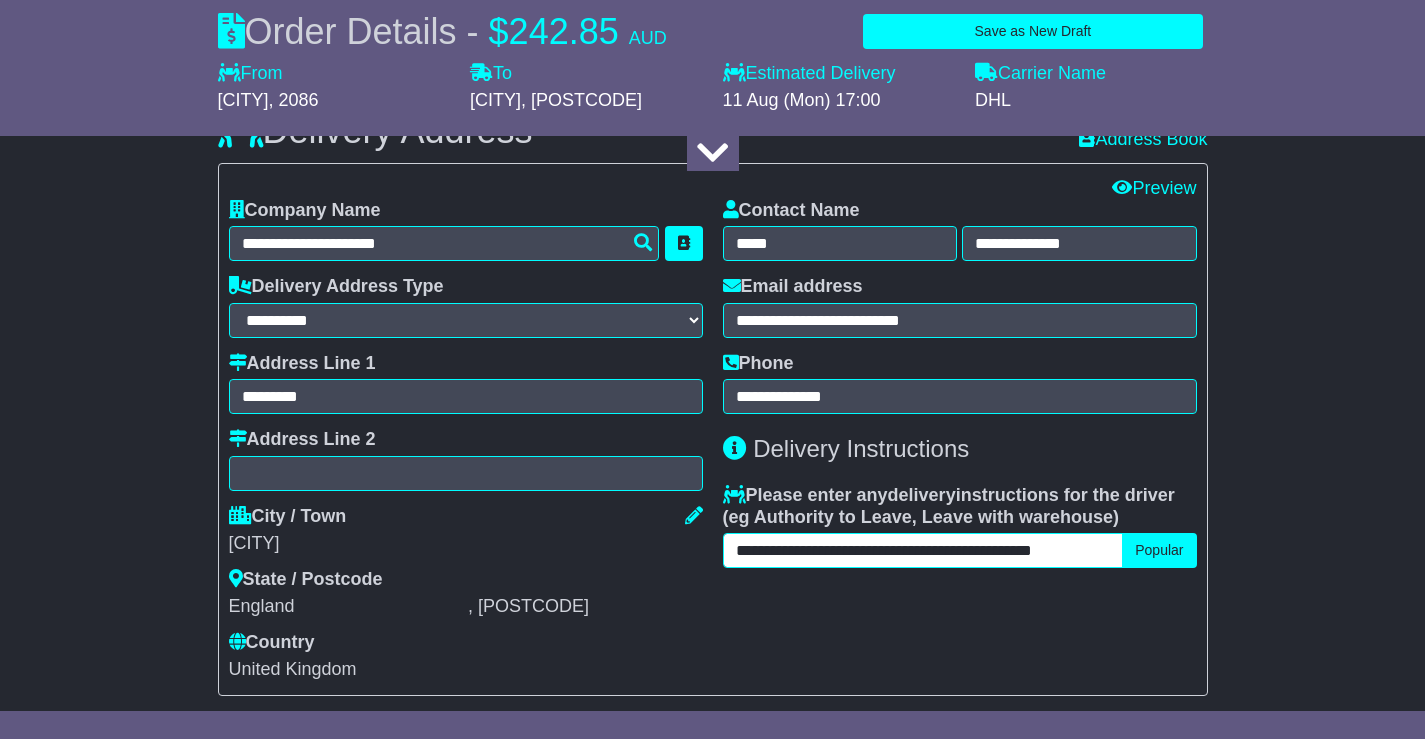 click on "**********" at bounding box center (923, 550) 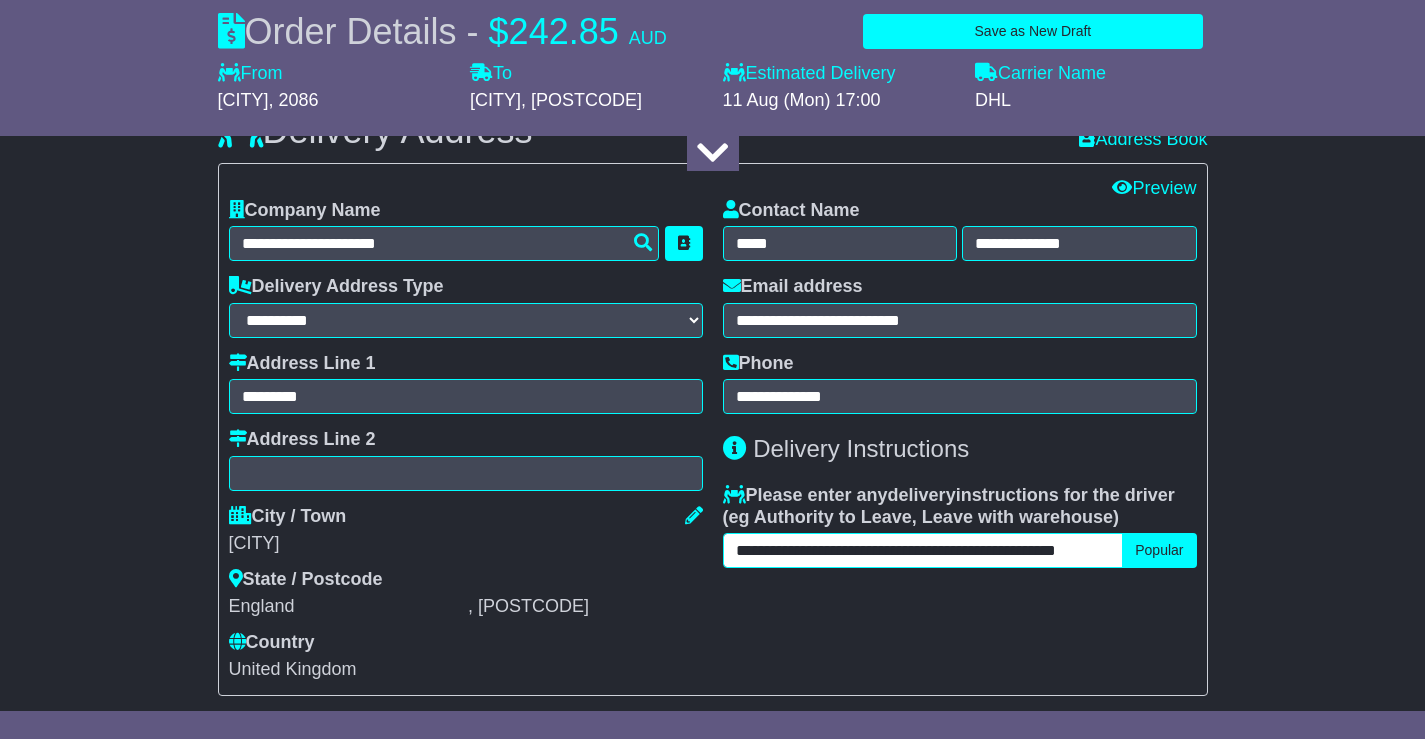 scroll, scrollTop: 0, scrollLeft: 18, axis: horizontal 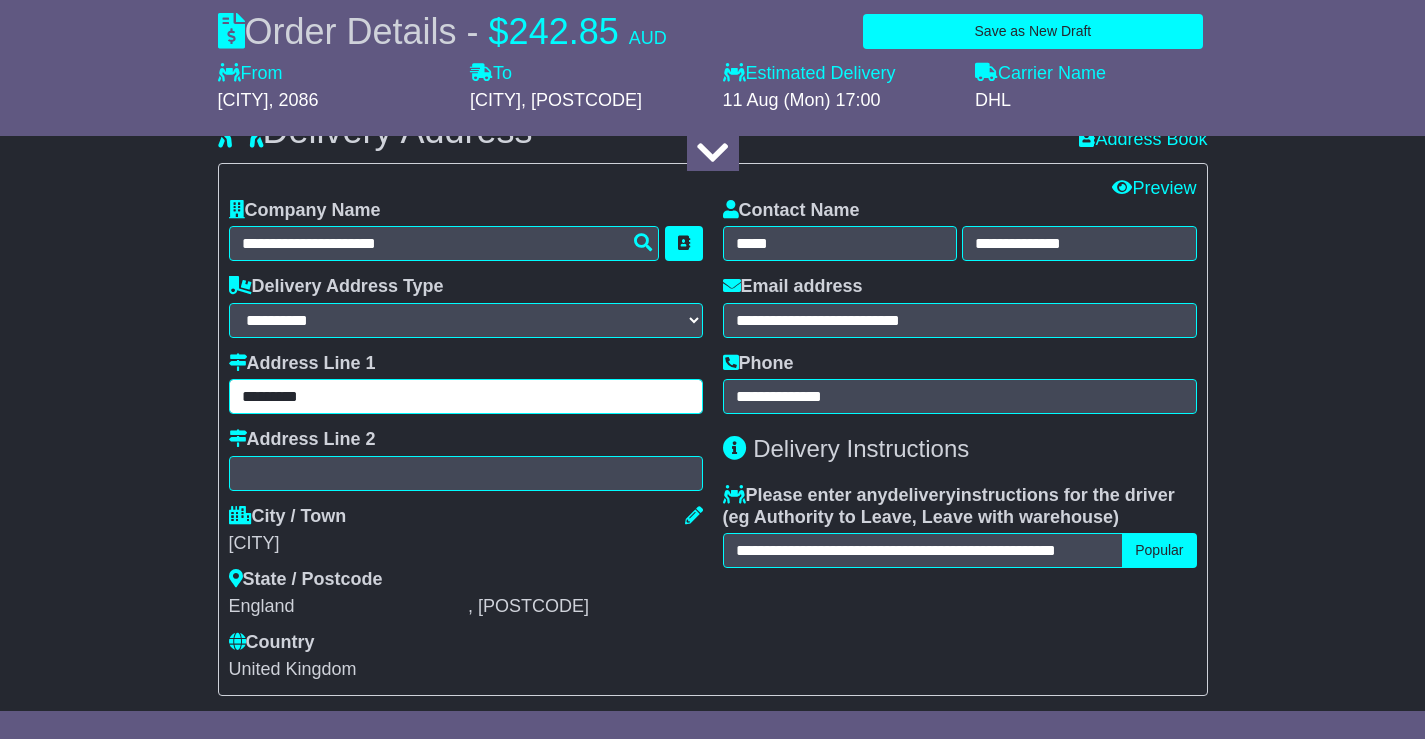 click on "*********" at bounding box center (466, 396) 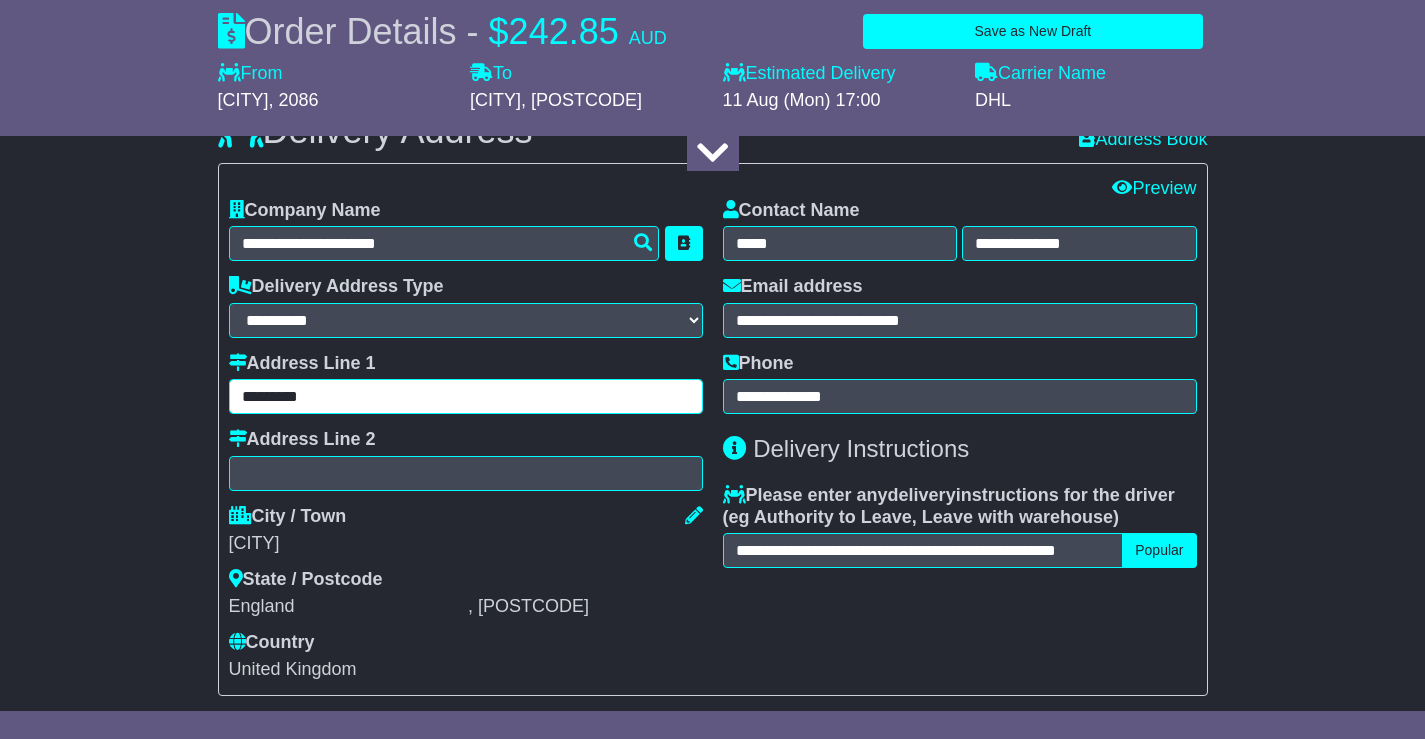 scroll, scrollTop: 0, scrollLeft: 0, axis: both 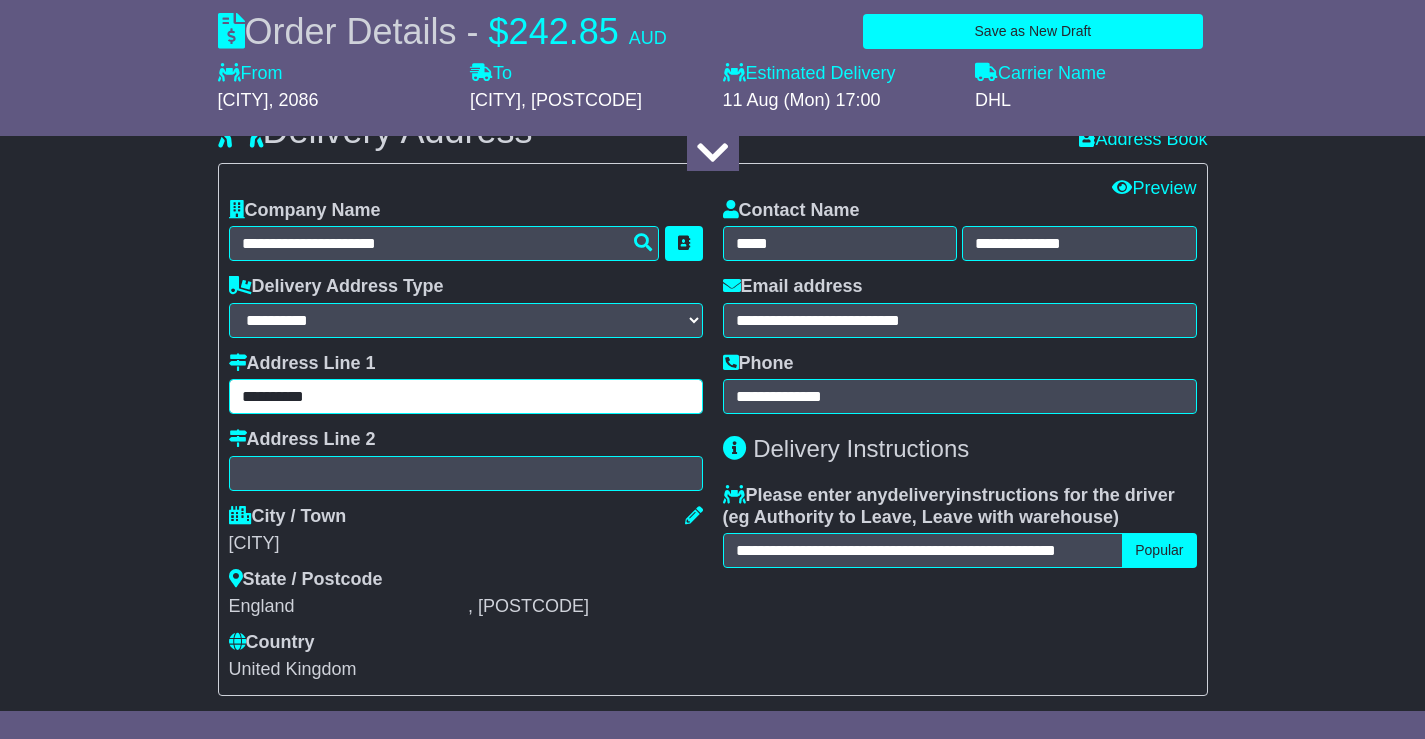 type on "*********" 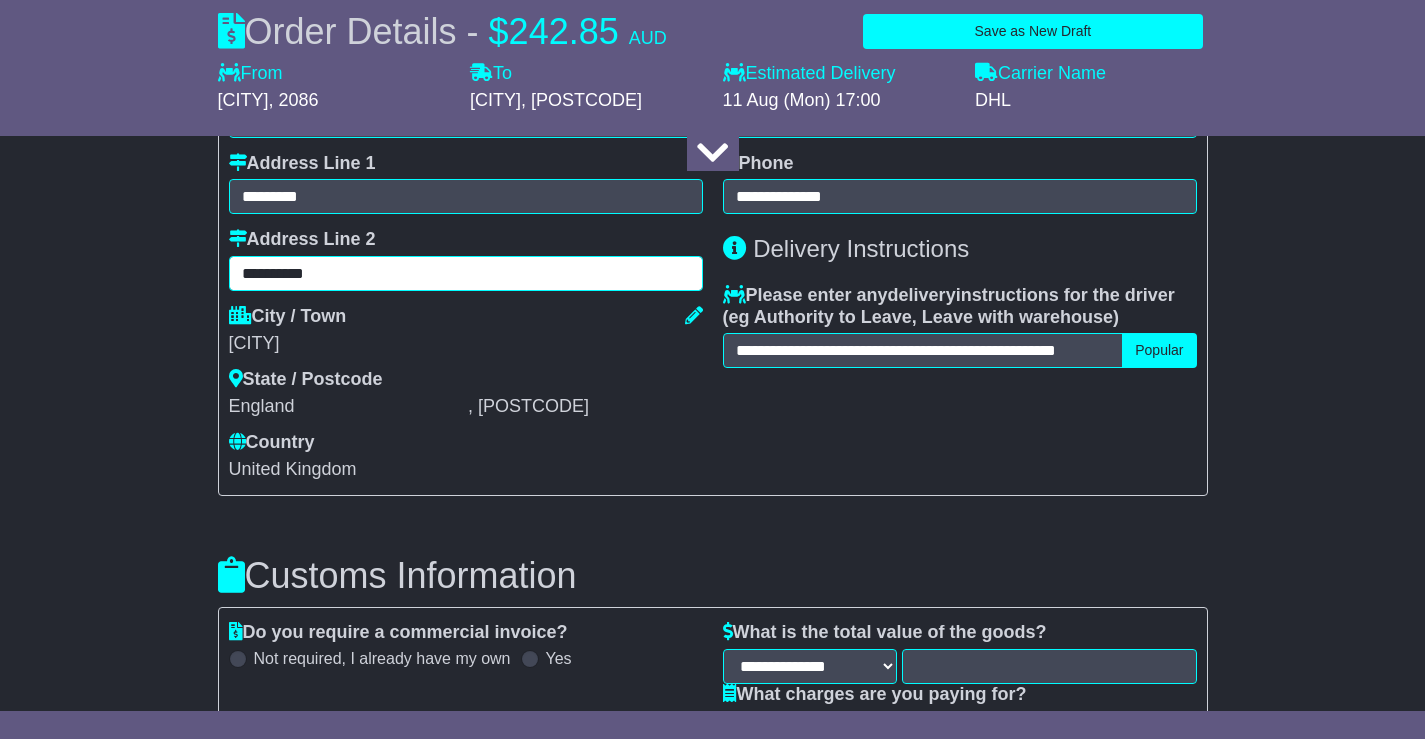 scroll, scrollTop: 1700, scrollLeft: 0, axis: vertical 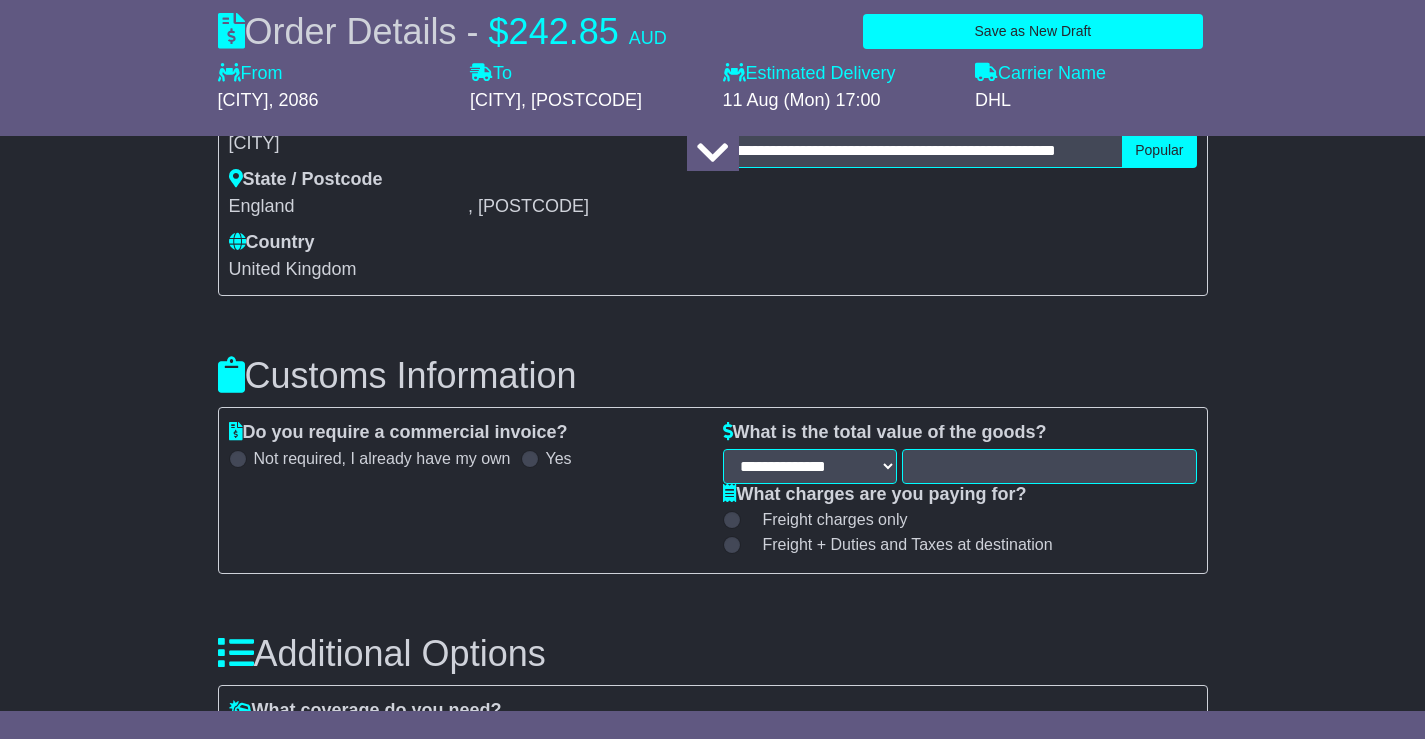 type on "**********" 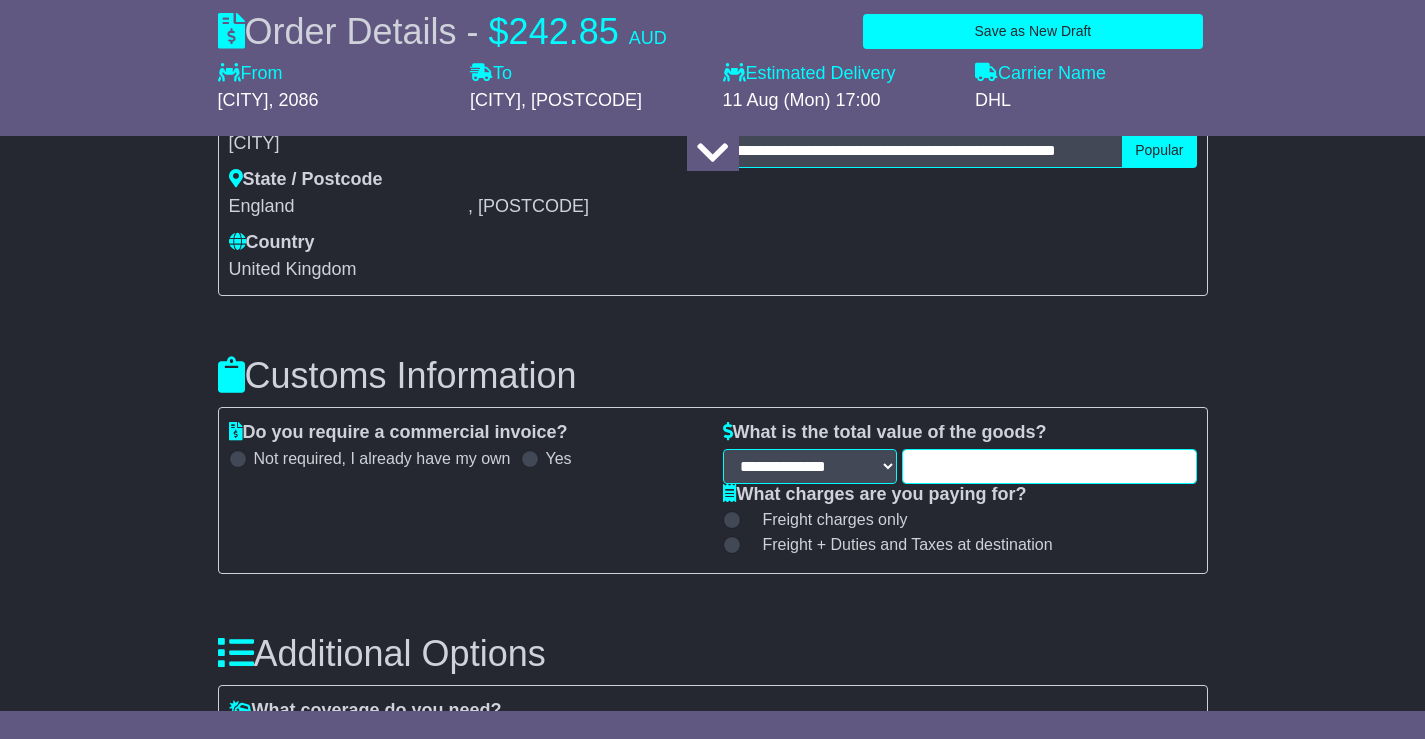 click at bounding box center (1049, 466) 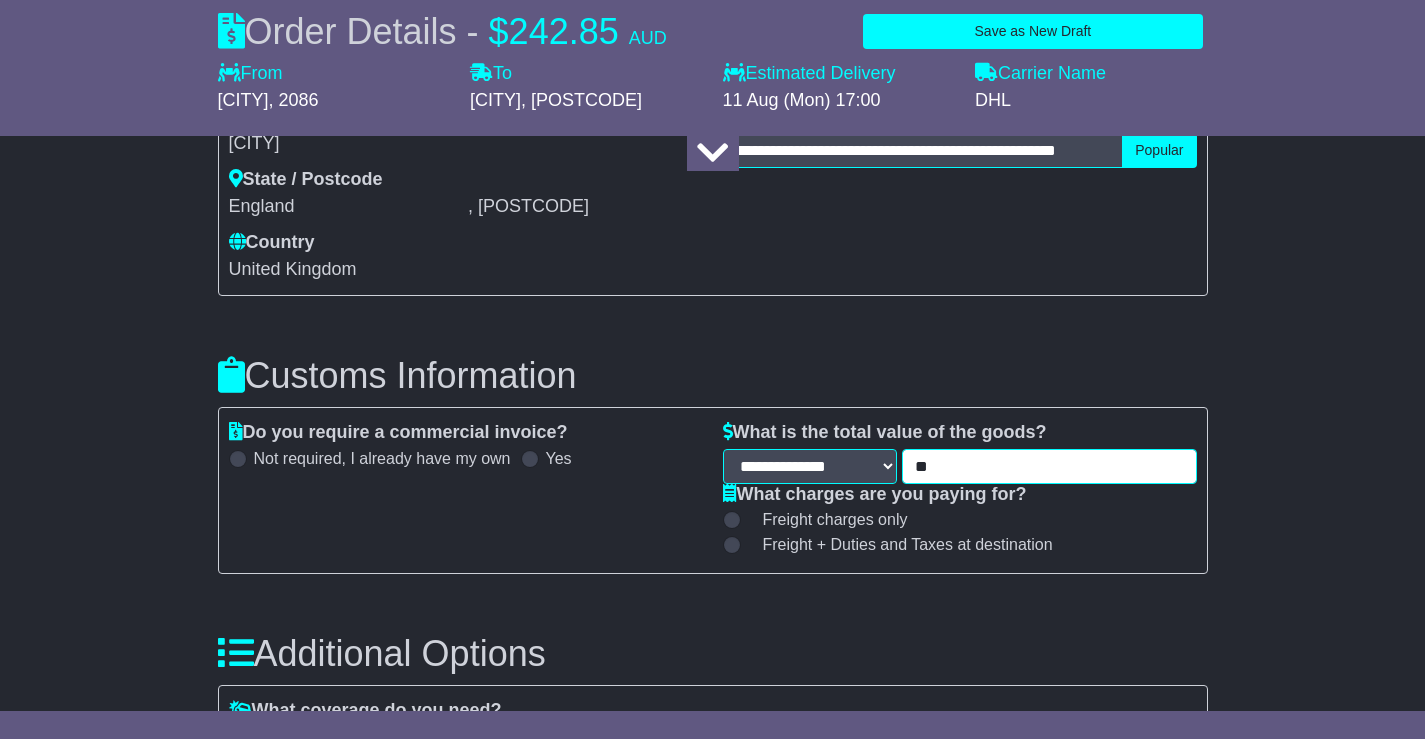 type on "**" 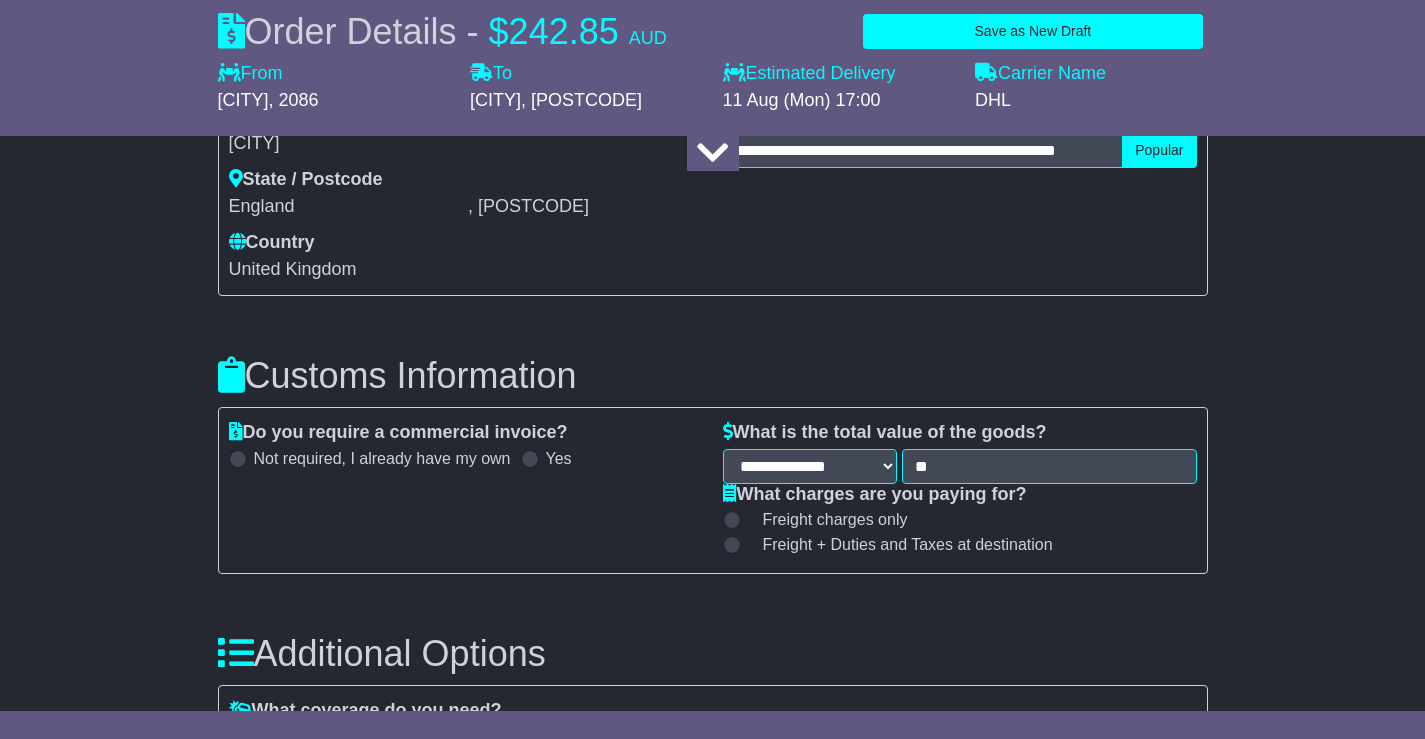 click at bounding box center [732, 545] 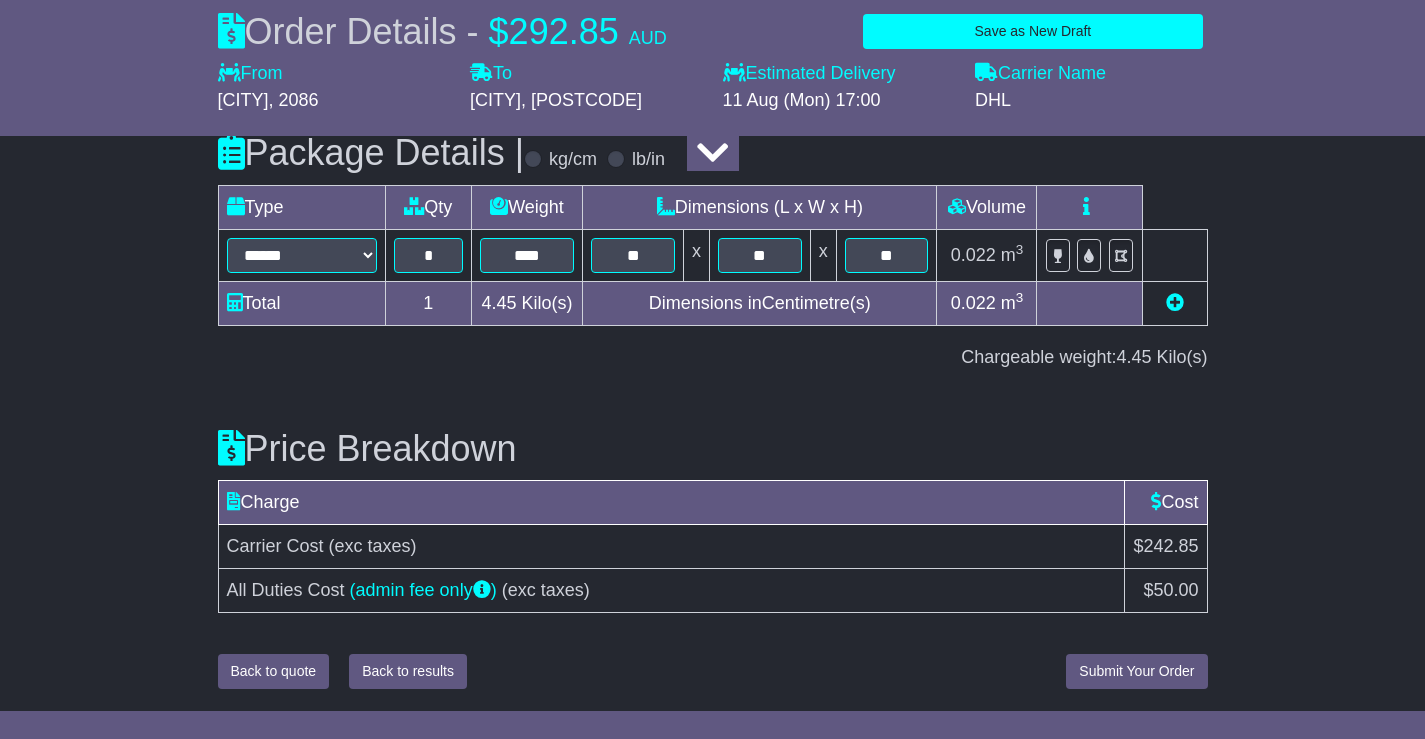 scroll, scrollTop: 2247, scrollLeft: 0, axis: vertical 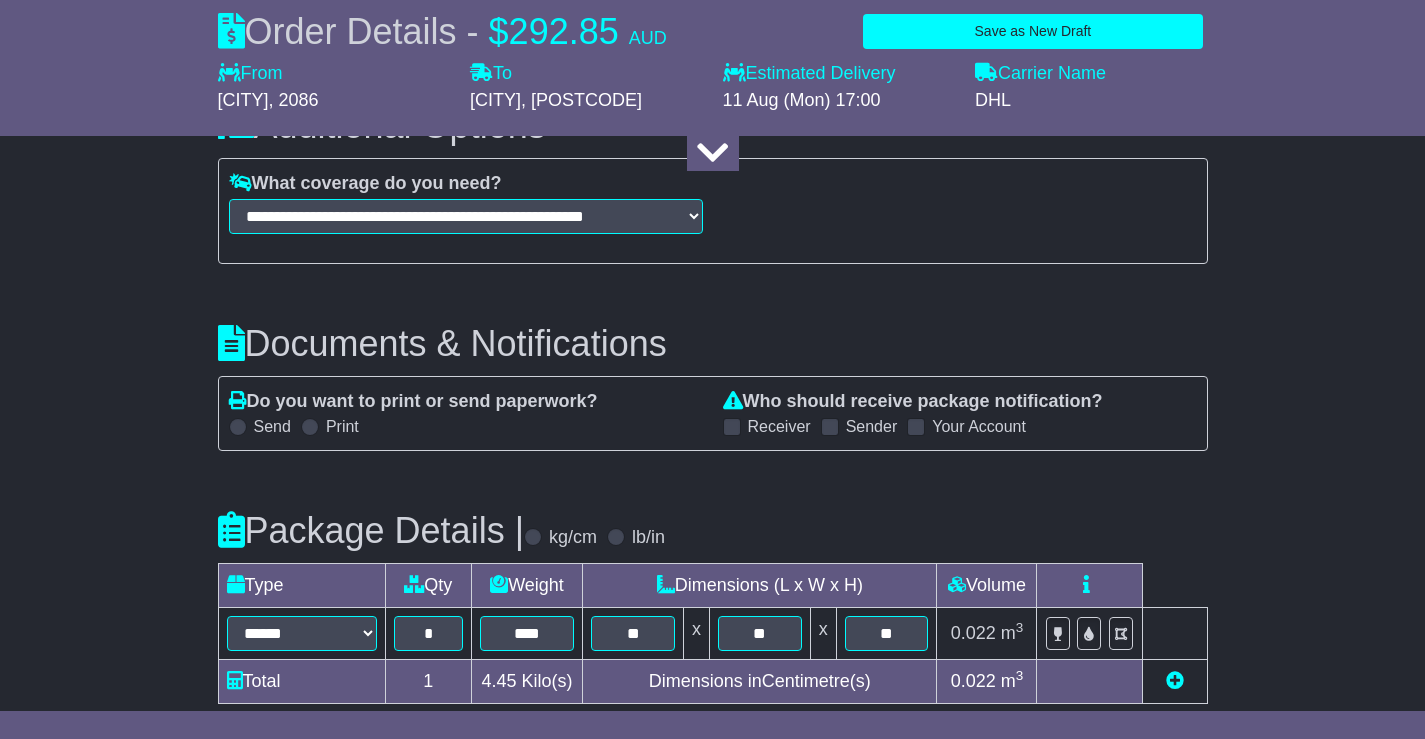 click at bounding box center (830, 427) 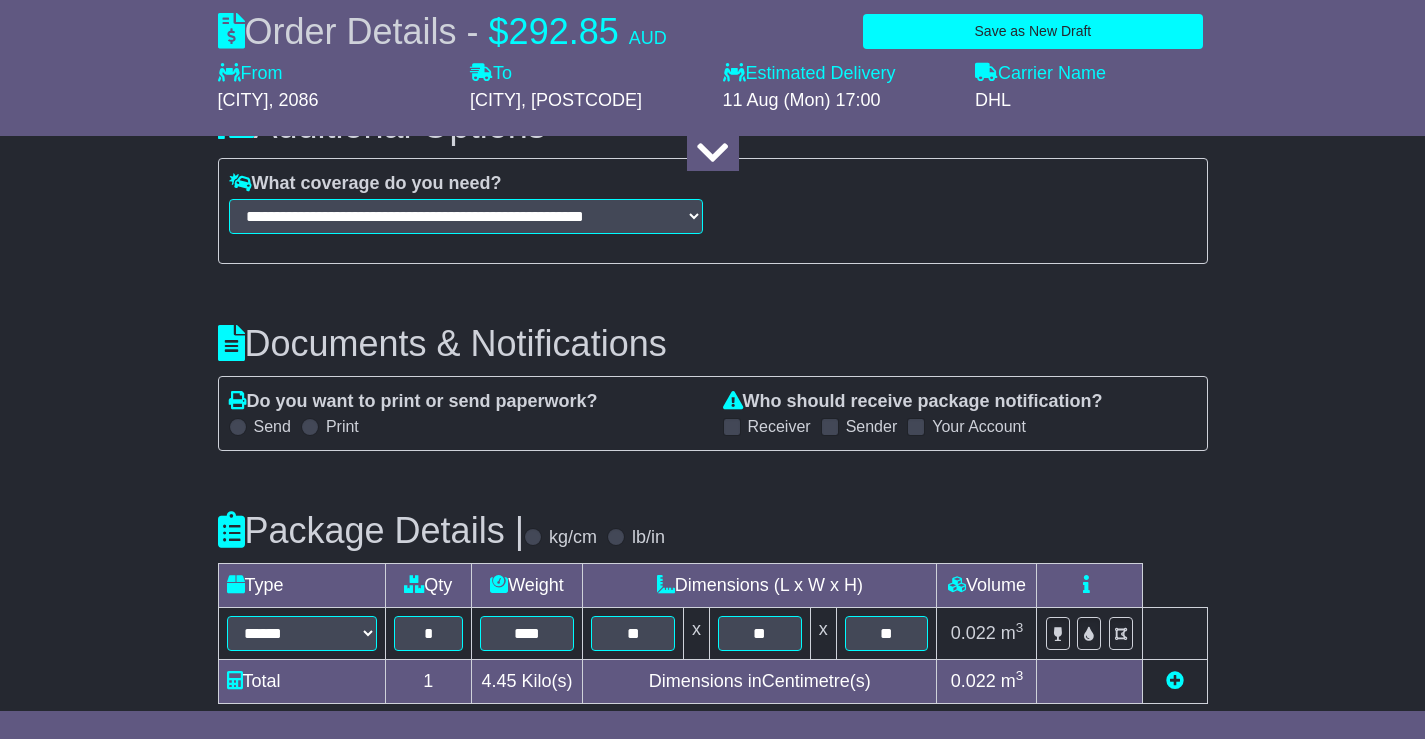 click at bounding box center (916, 427) 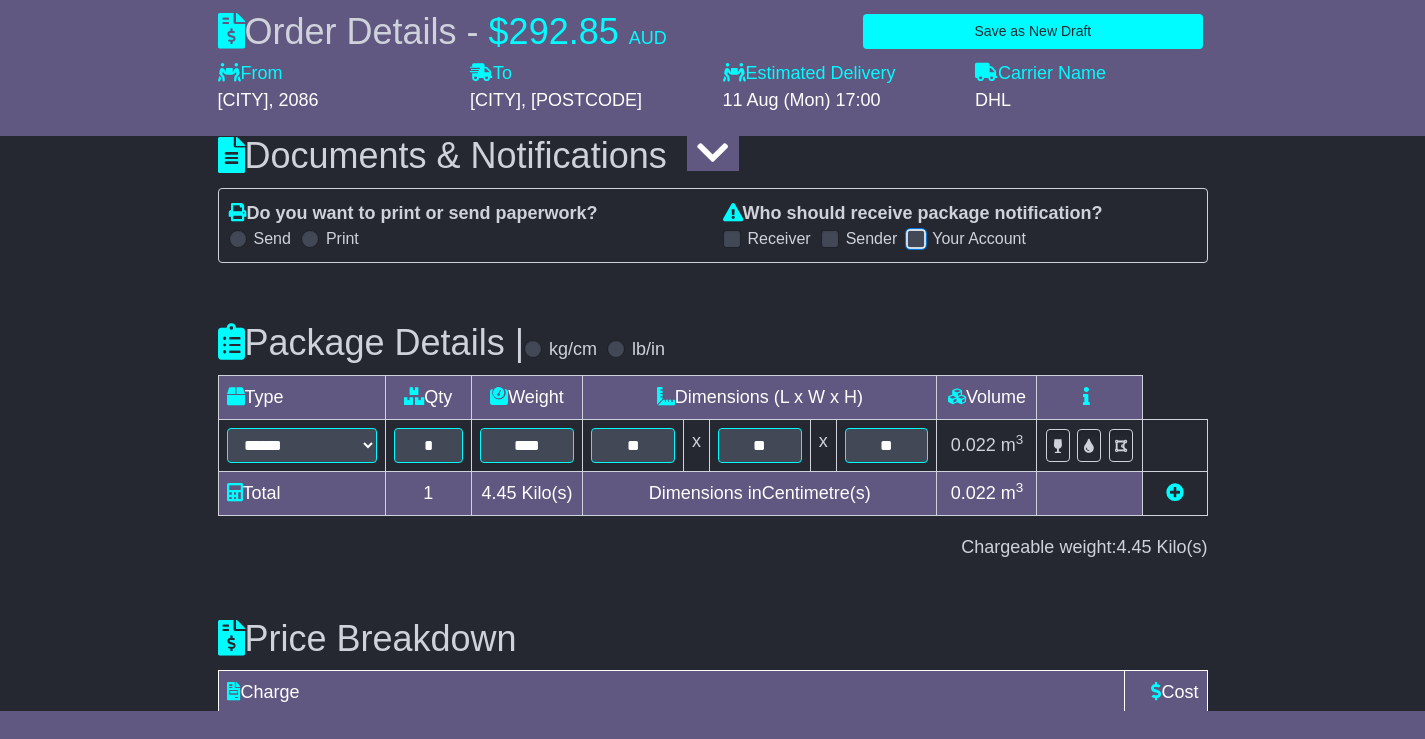 scroll, scrollTop: 2647, scrollLeft: 0, axis: vertical 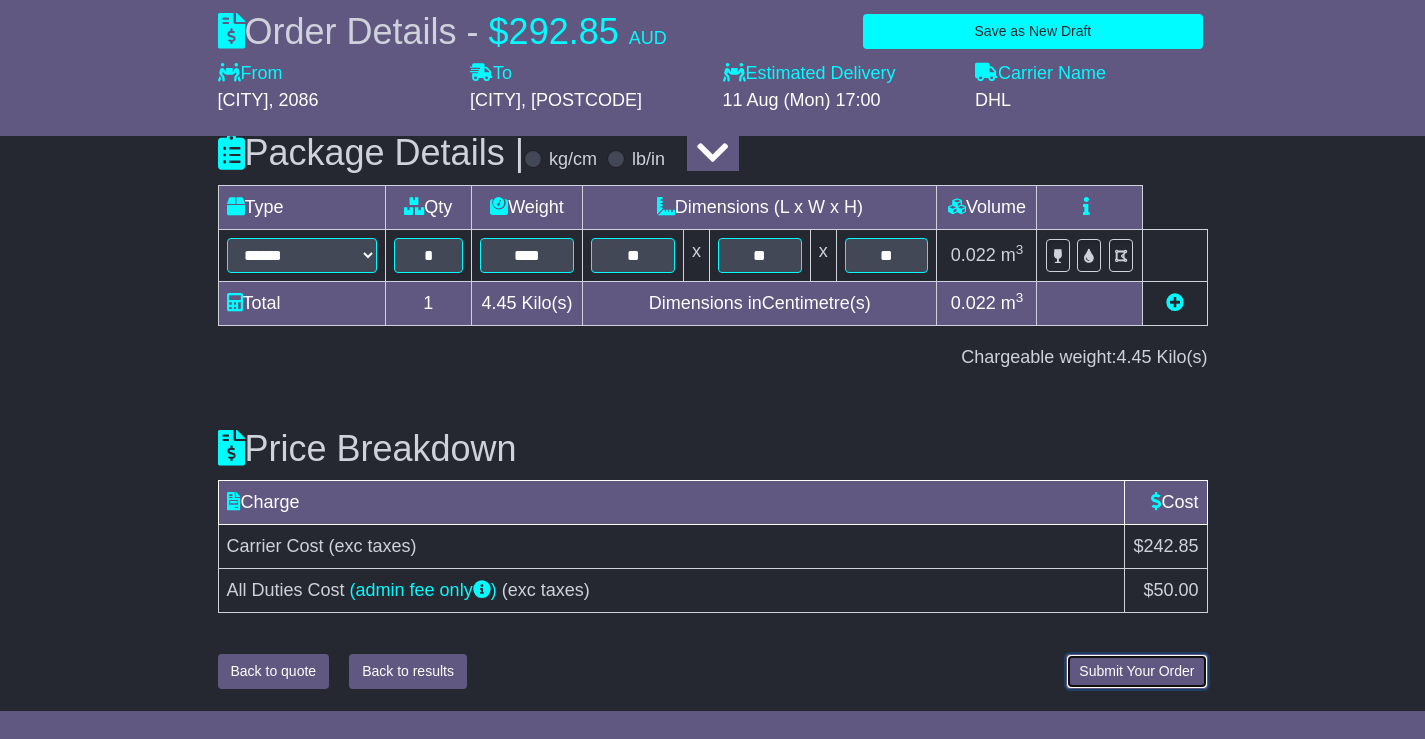 click on "Submit Your Order" at bounding box center (1136, 671) 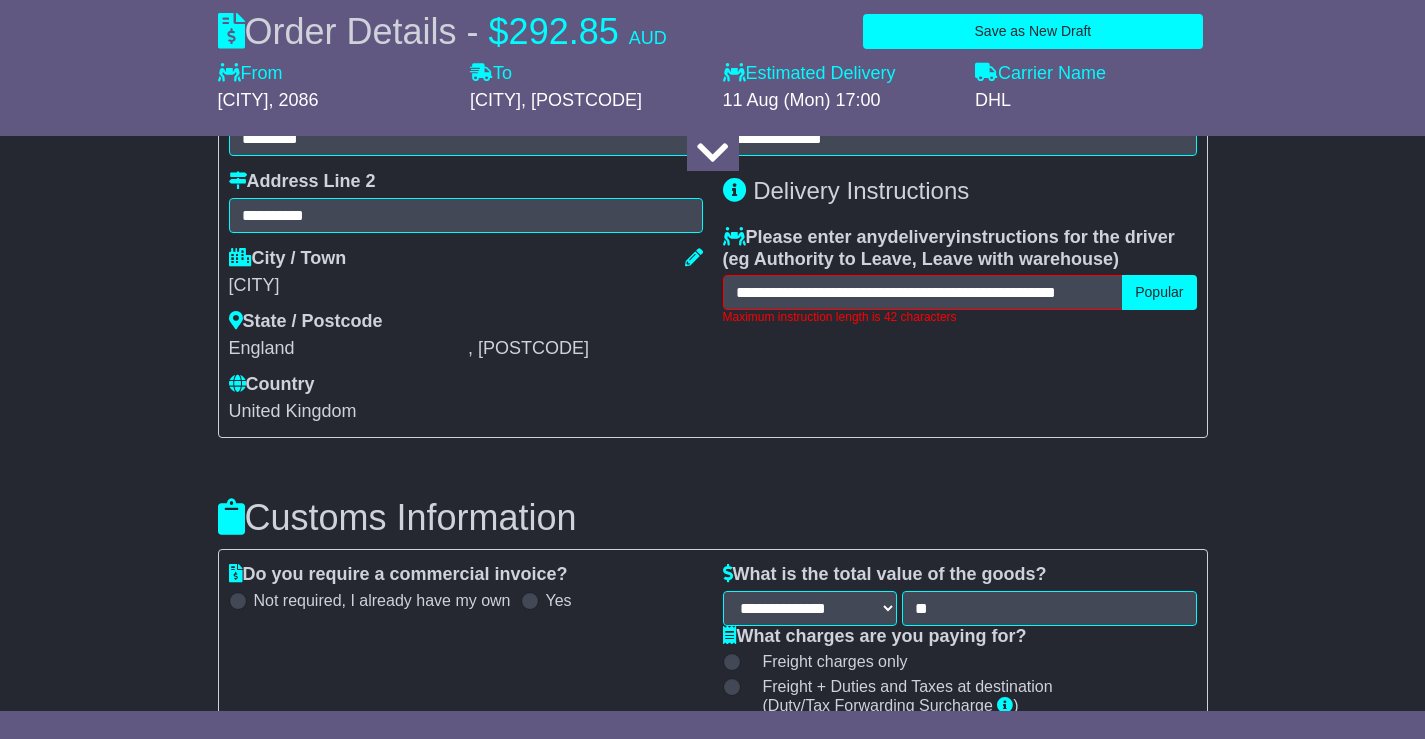 scroll, scrollTop: 1469, scrollLeft: 0, axis: vertical 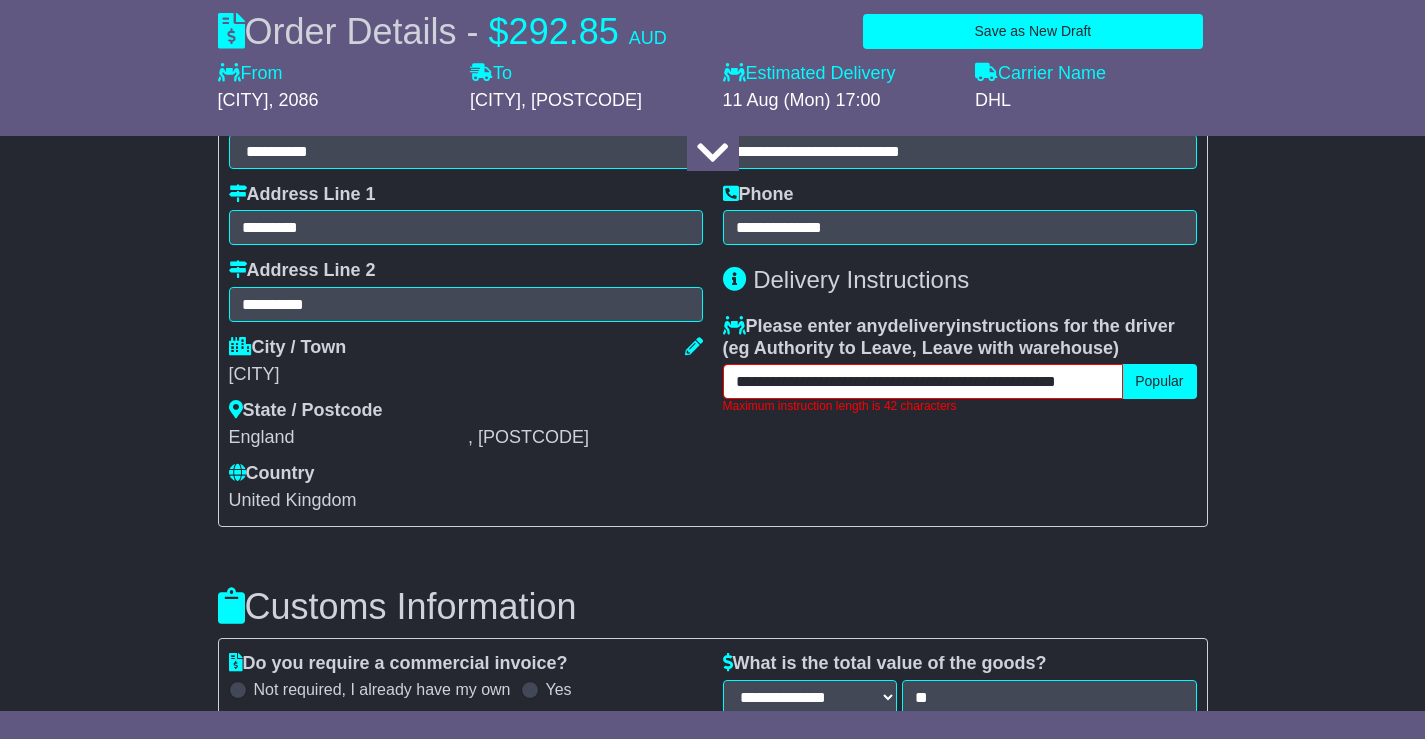 click on "**********" at bounding box center [923, 381] 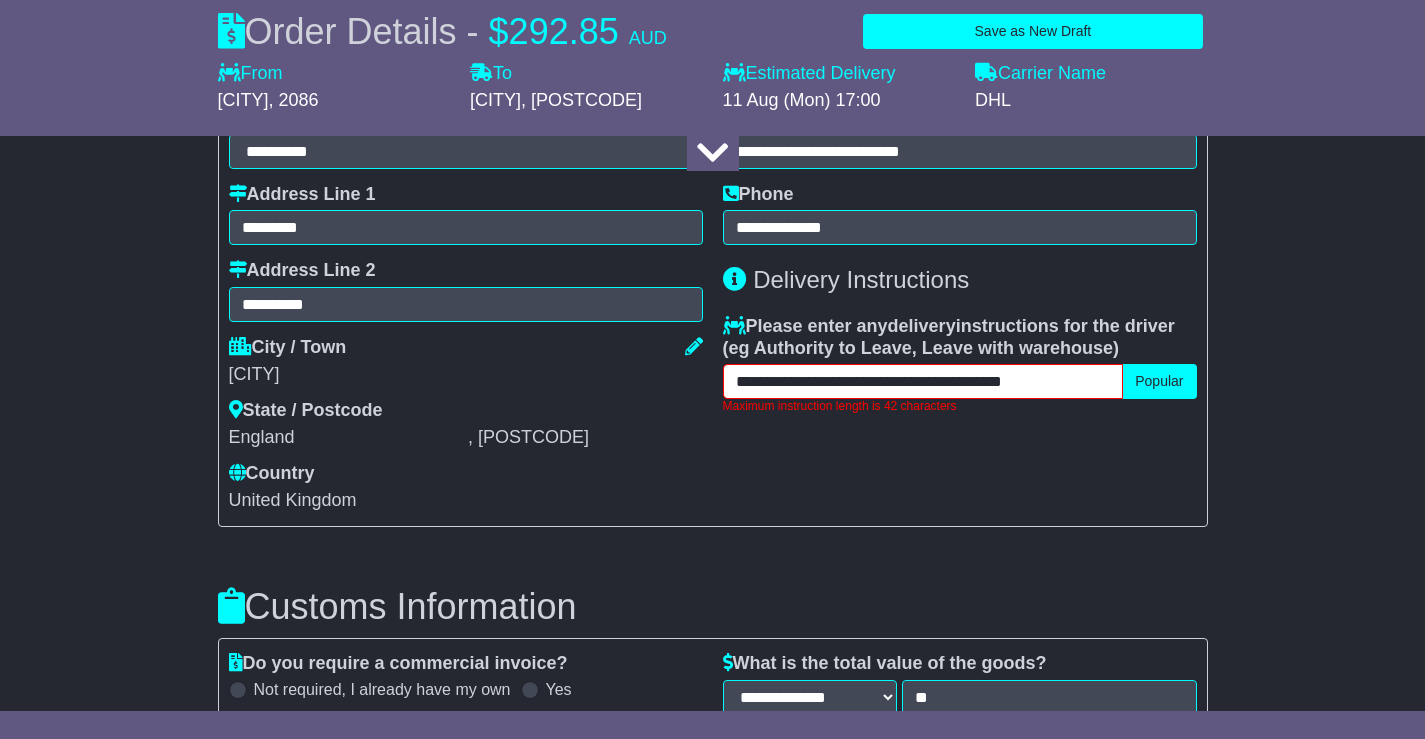 click on "**********" at bounding box center (923, 381) 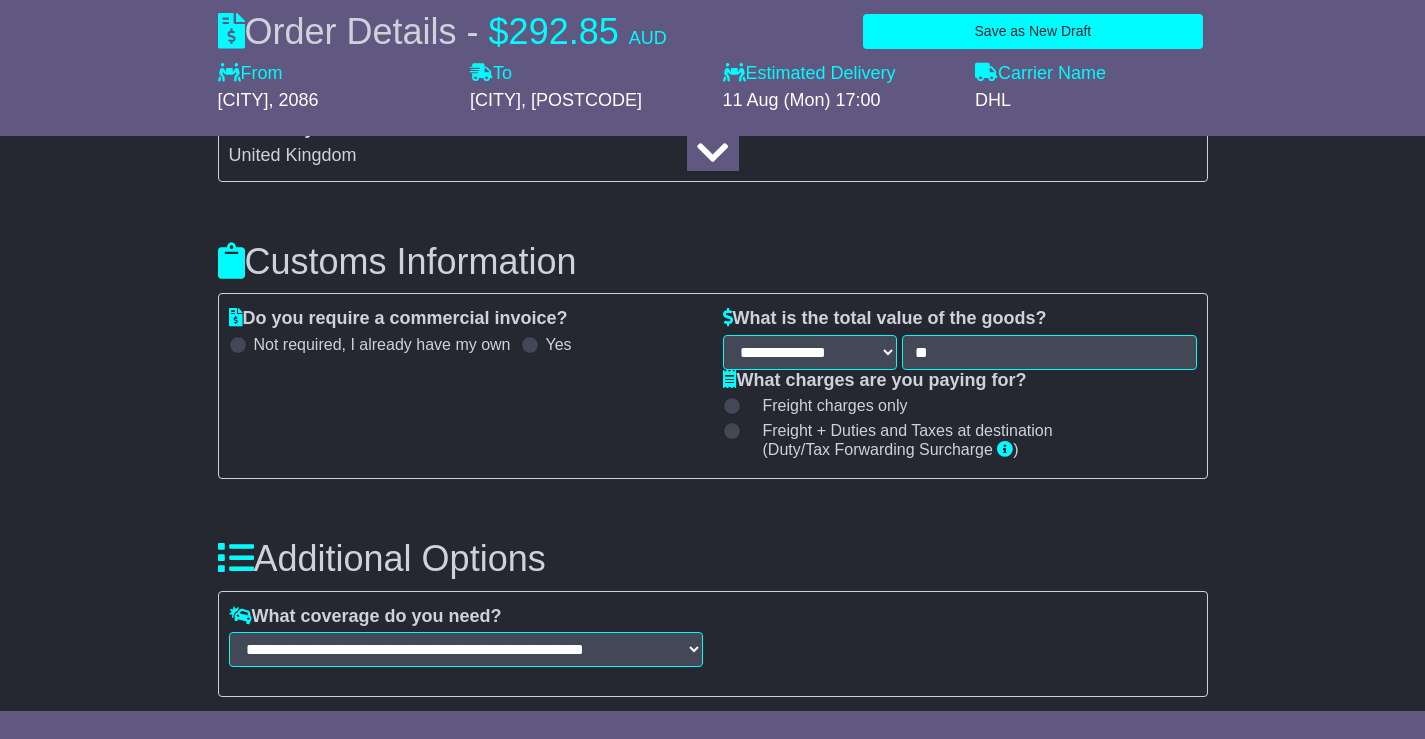 scroll, scrollTop: 1369, scrollLeft: 0, axis: vertical 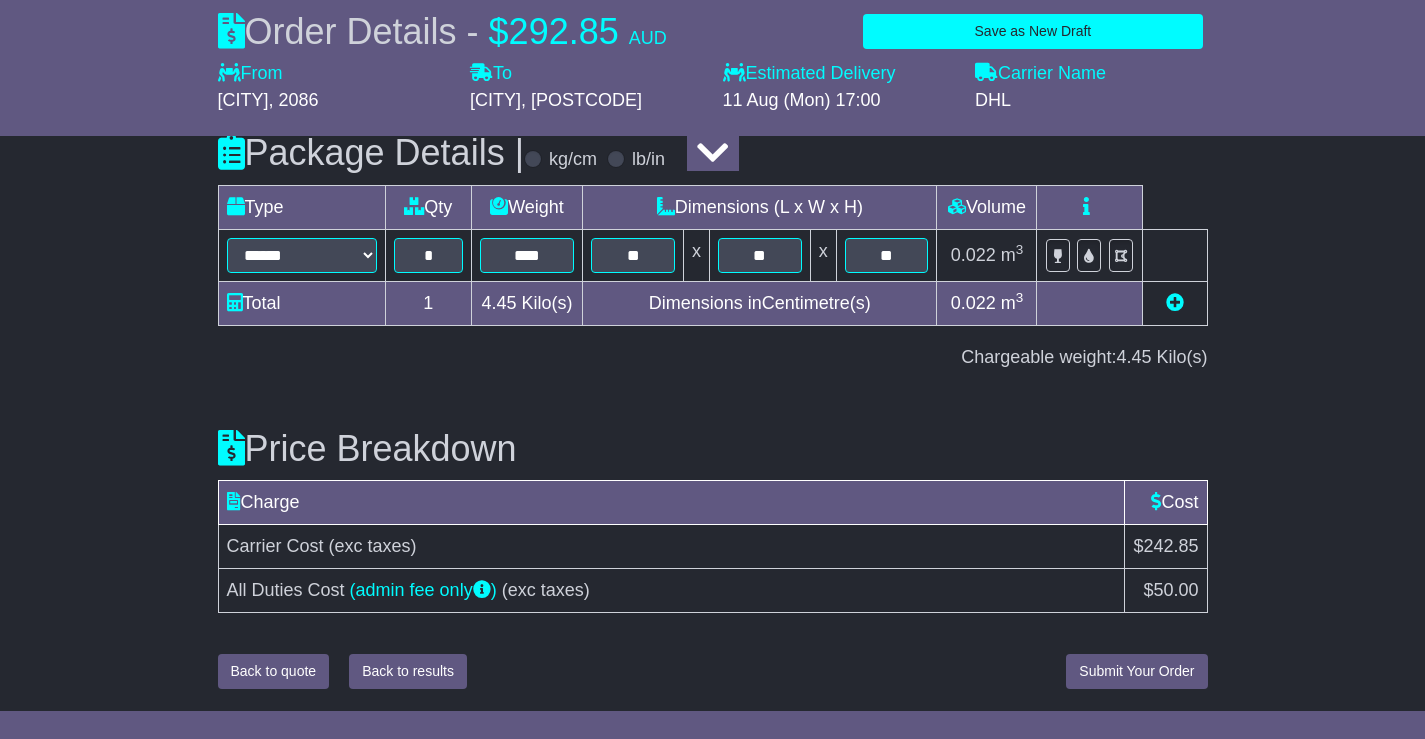 type on "**********" 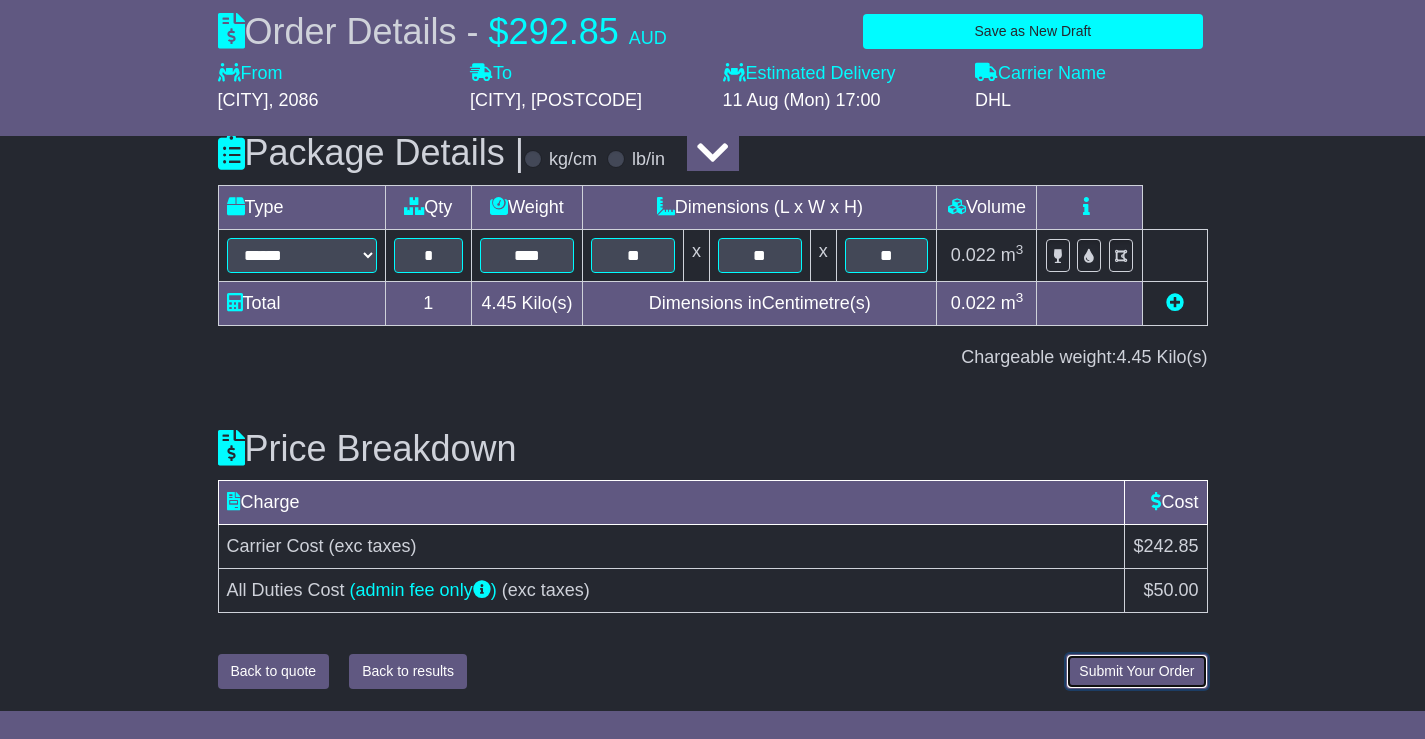 click on "Submit Your Order" at bounding box center (1136, 671) 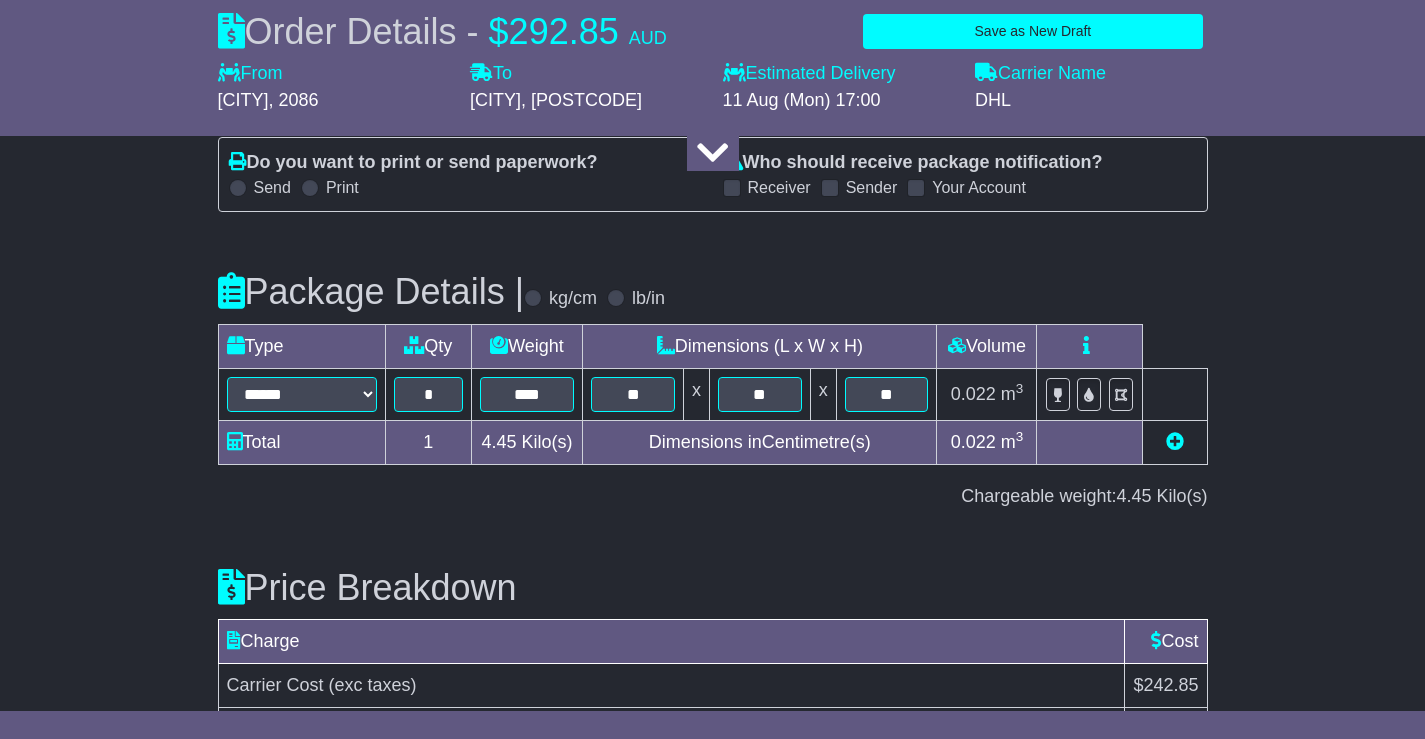 scroll, scrollTop: 2647, scrollLeft: 0, axis: vertical 